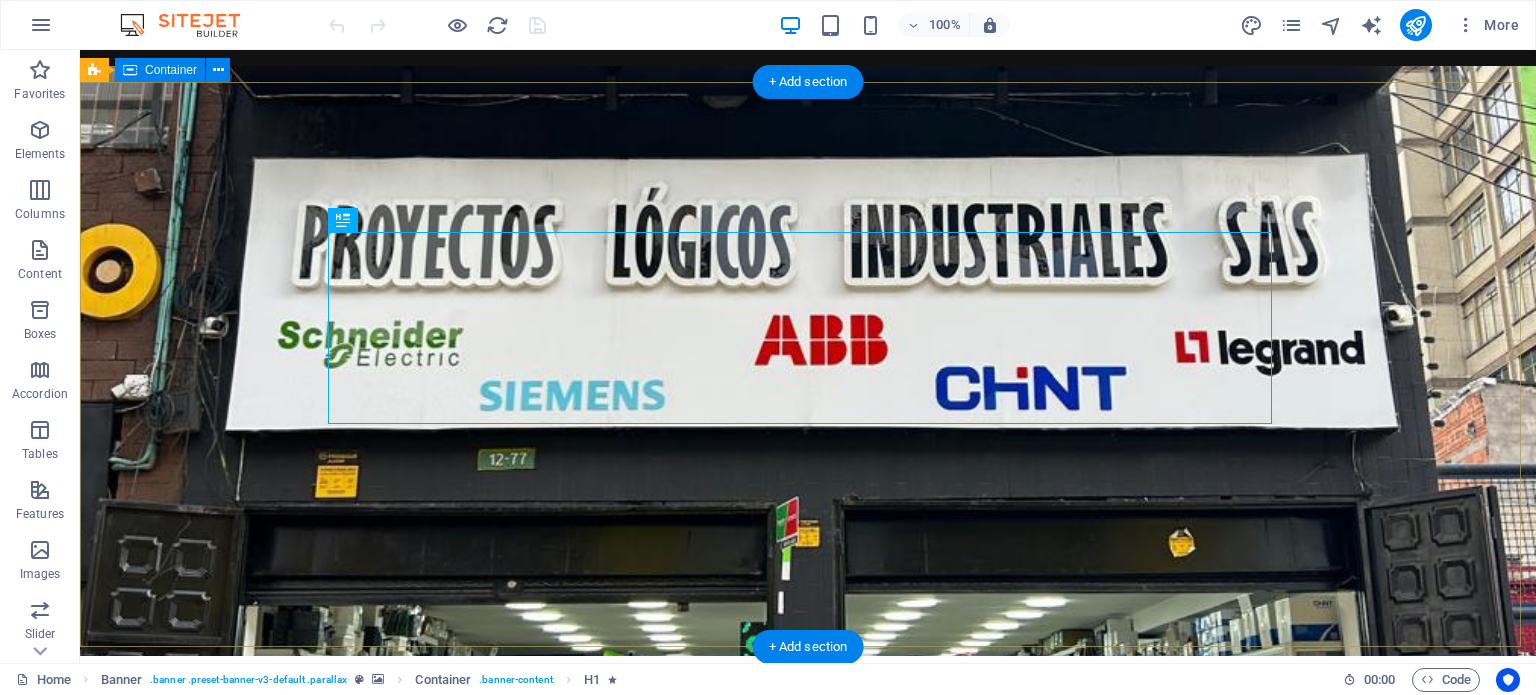 scroll, scrollTop: 0, scrollLeft: 0, axis: both 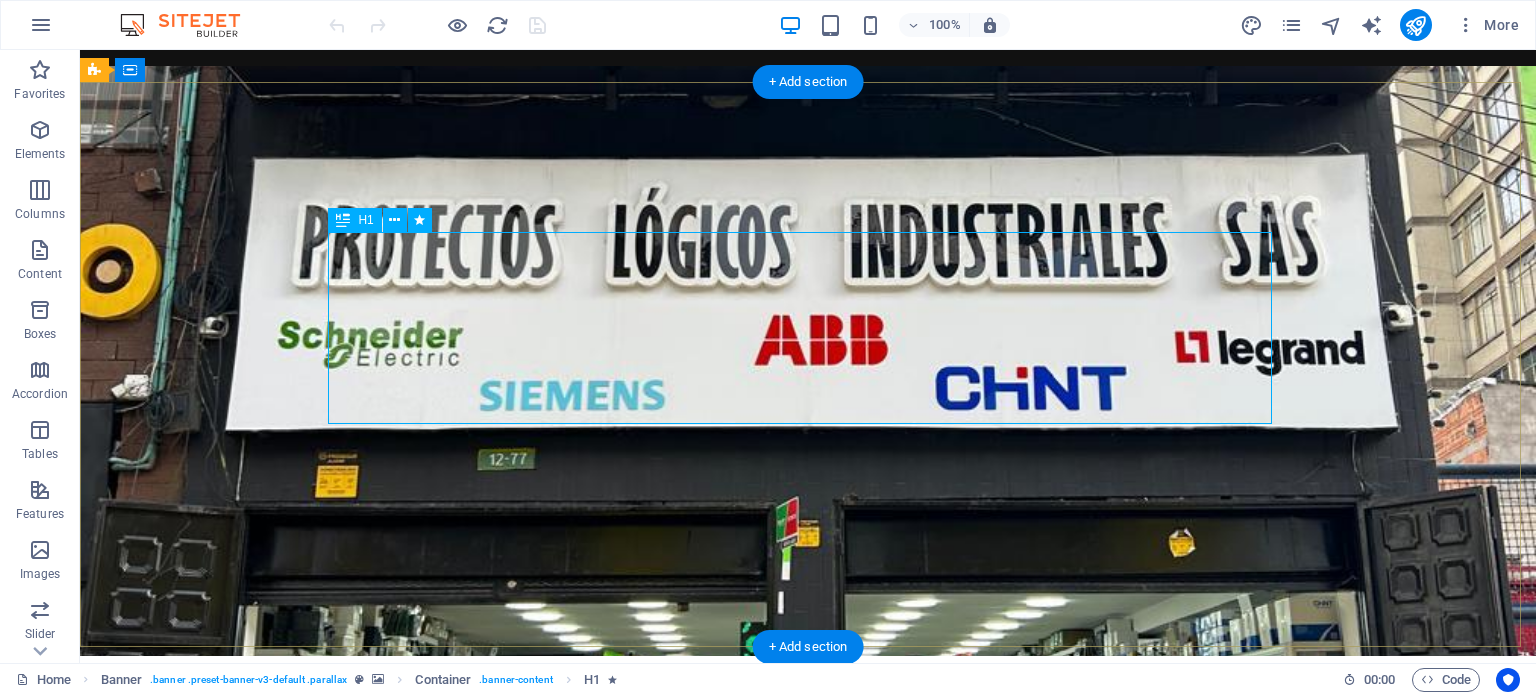 click on "CADA PROYECTO, UNA SOLUCIÓN REAL" at bounding box center (808, 848) 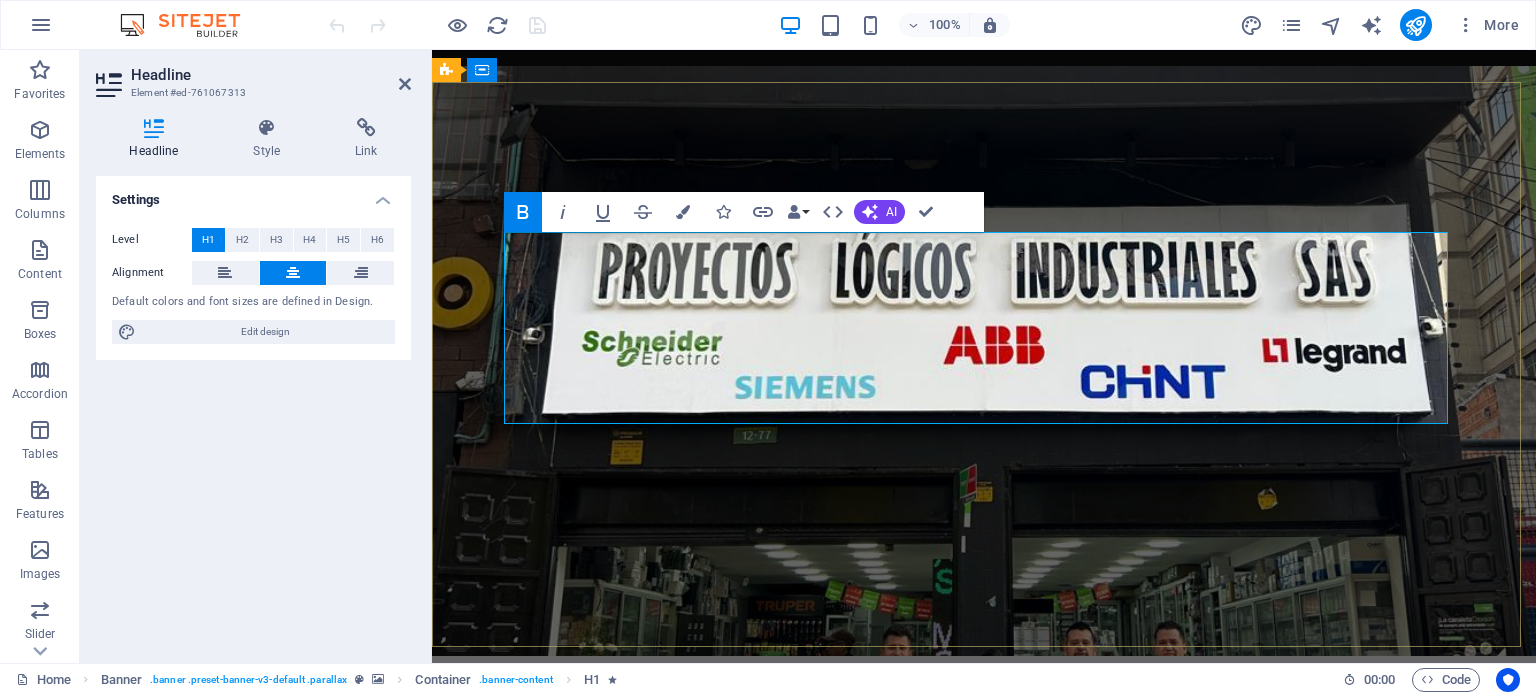 type 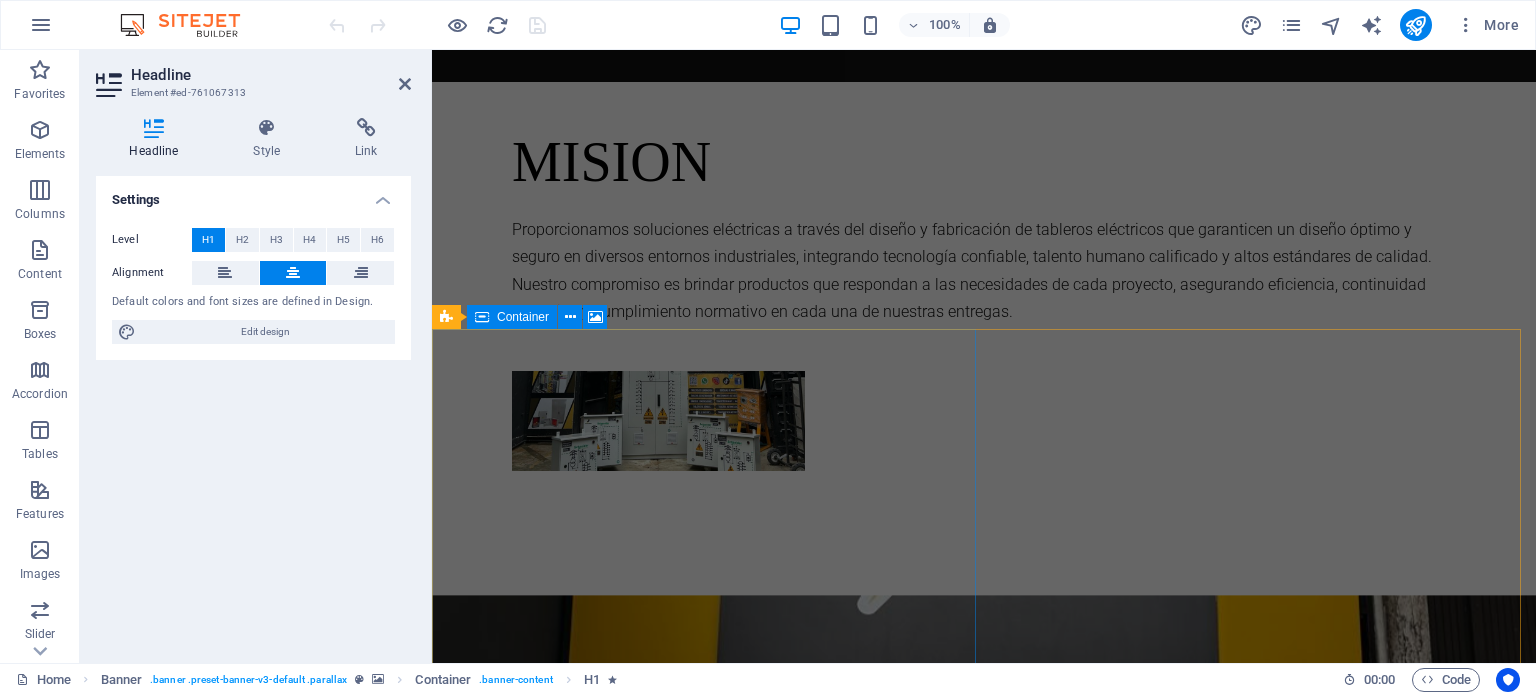 scroll, scrollTop: 1200, scrollLeft: 0, axis: vertical 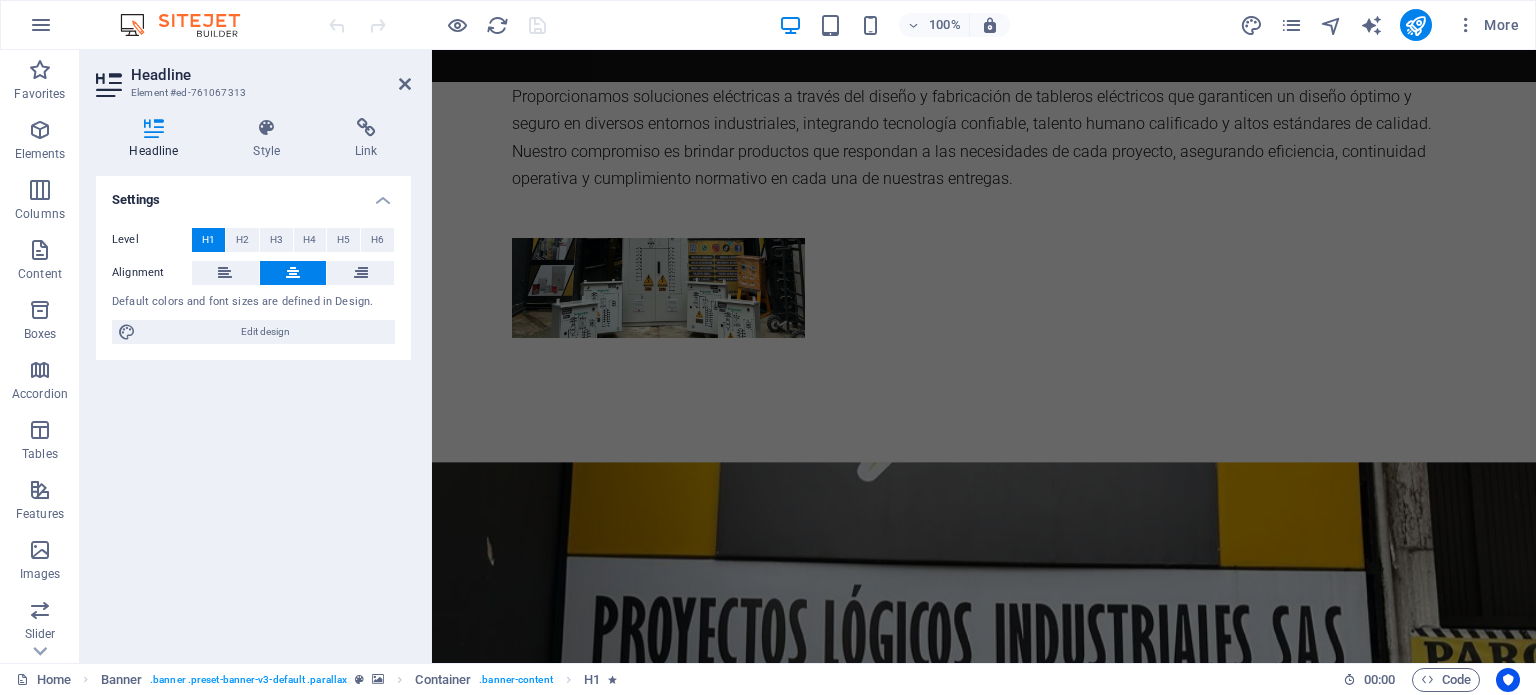 click at bounding box center [984, 774] 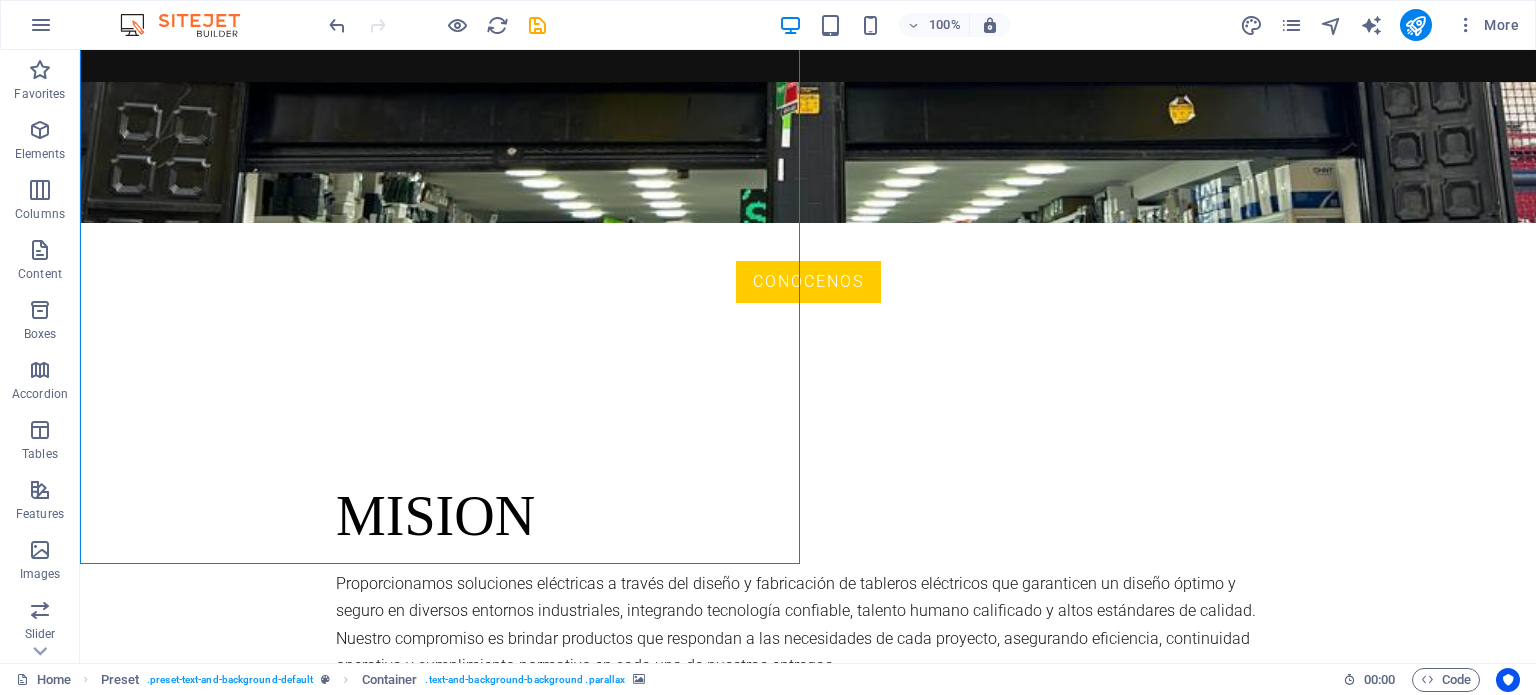 scroll, scrollTop: 1068, scrollLeft: 0, axis: vertical 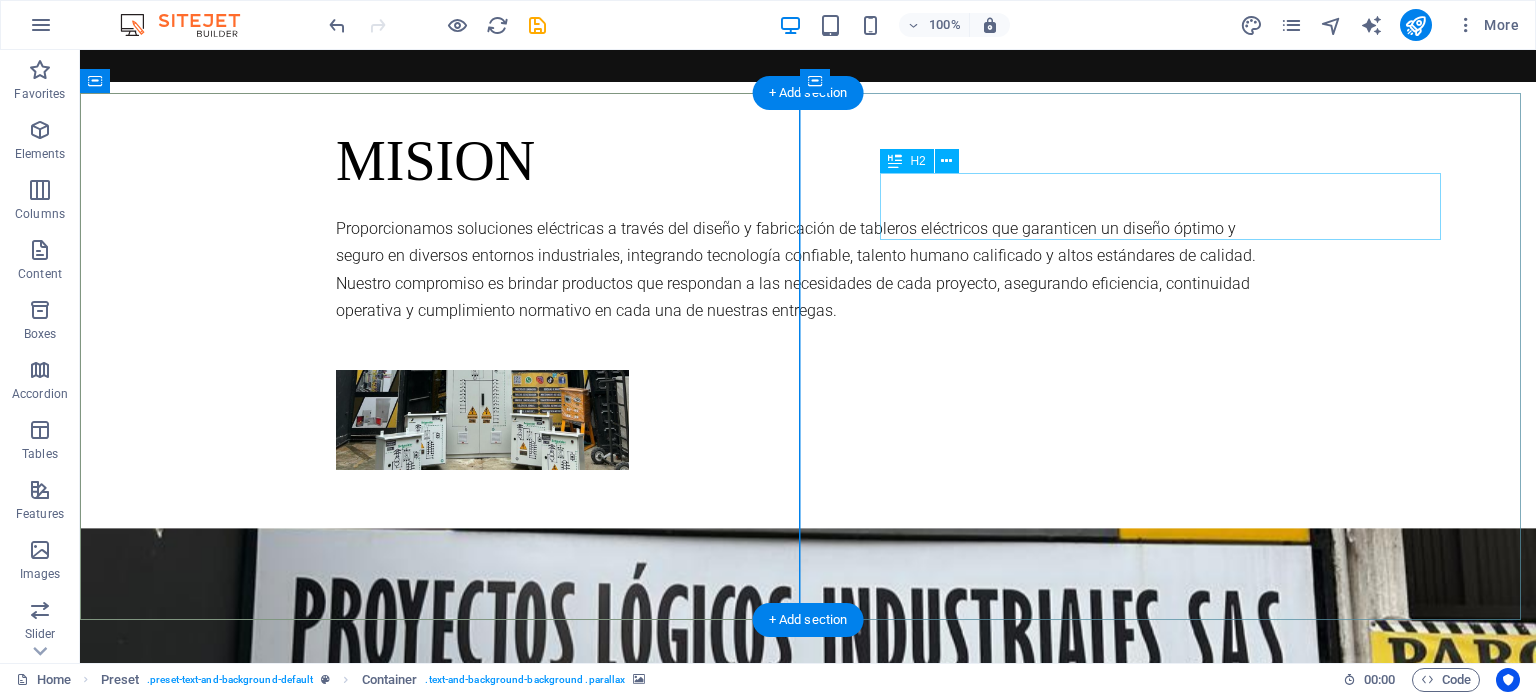 click on "VISION" at bounding box center (808, 1376) 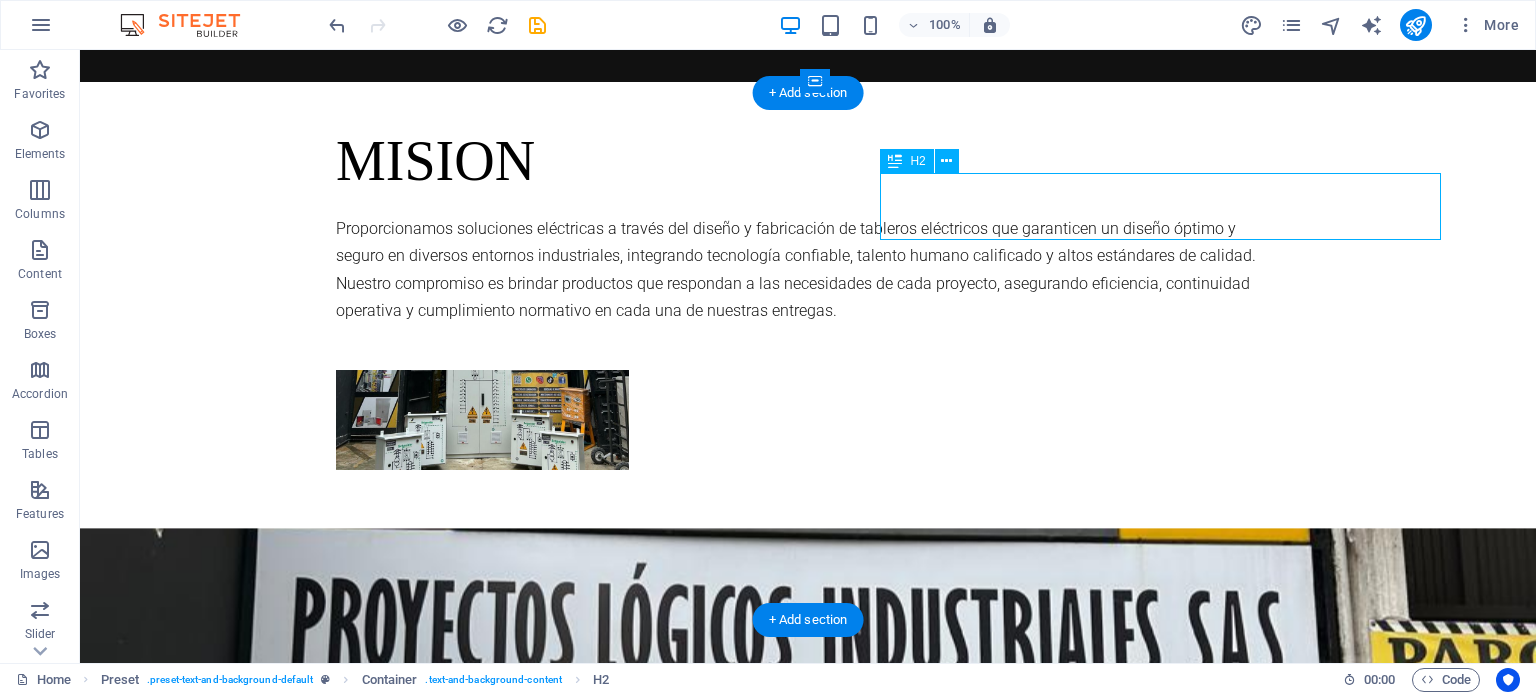 click on "VISION" at bounding box center [808, 1376] 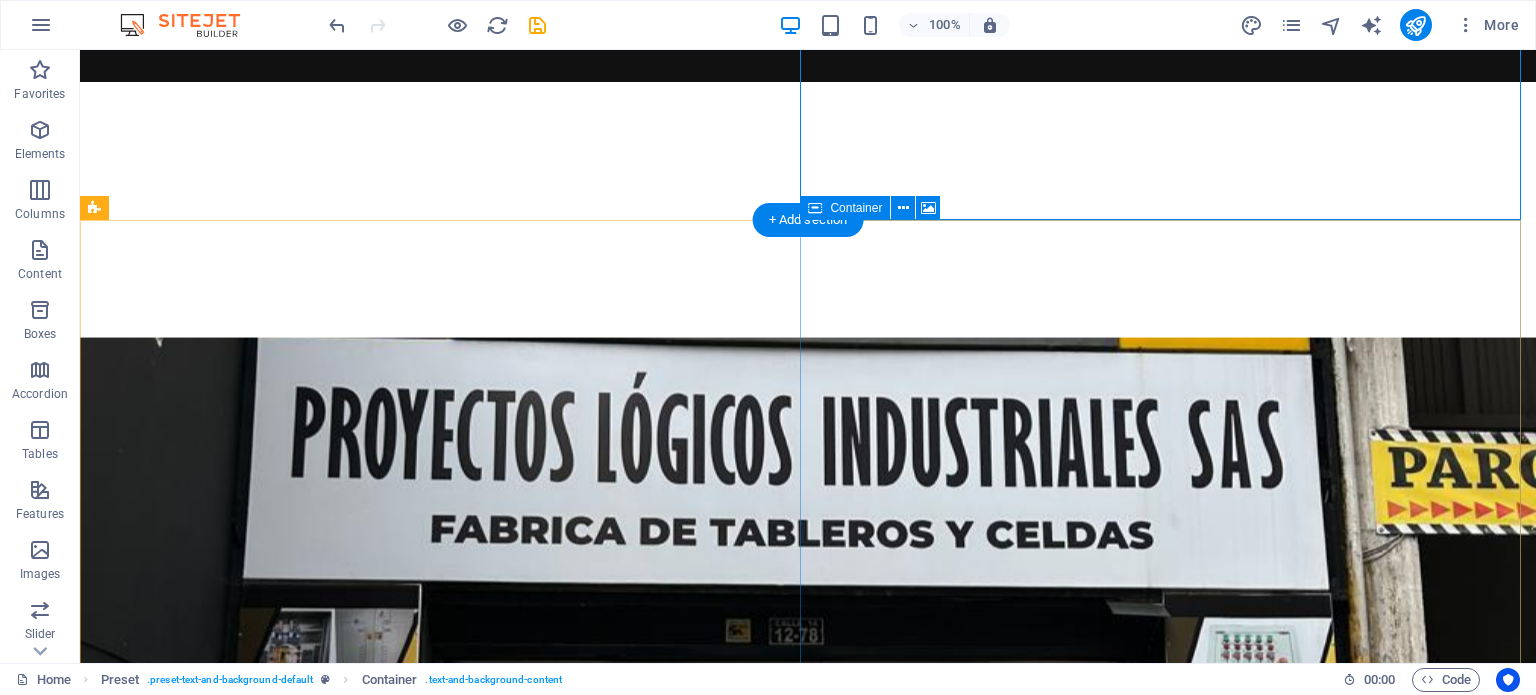 scroll, scrollTop: 1668, scrollLeft: 0, axis: vertical 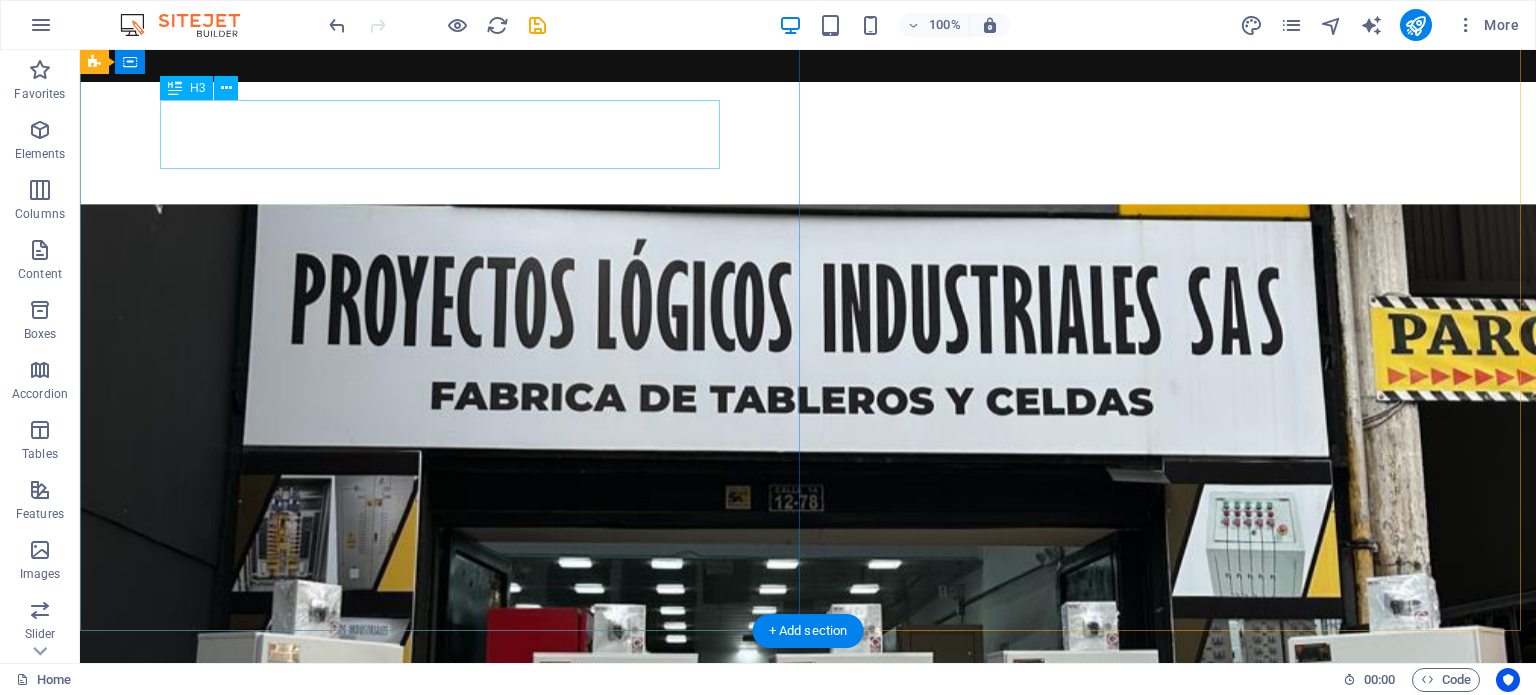 click on "CUMPLIMIENTO NORMATIVO Y CERTIFICACIONES" at bounding box center (765, 1151) 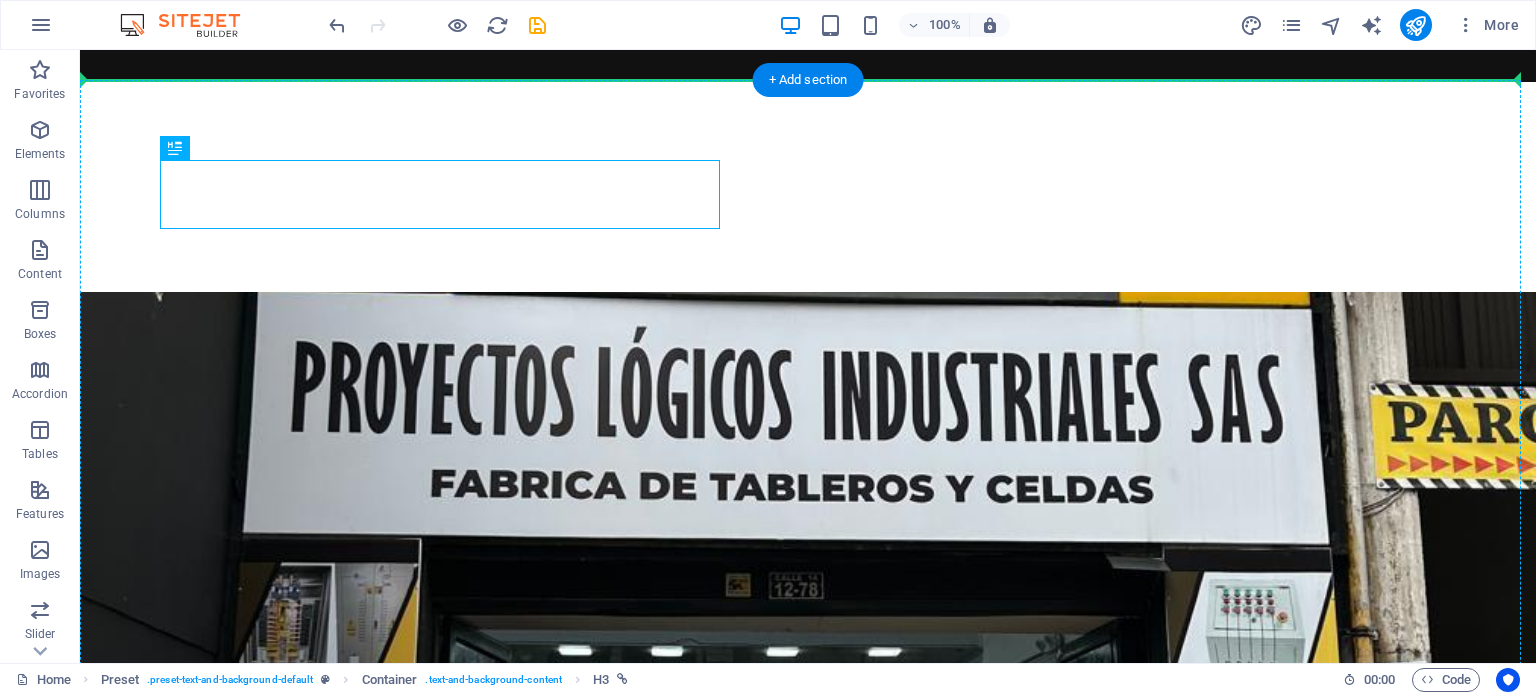 drag, startPoint x: 445, startPoint y: 153, endPoint x: 210, endPoint y: 108, distance: 239.26973 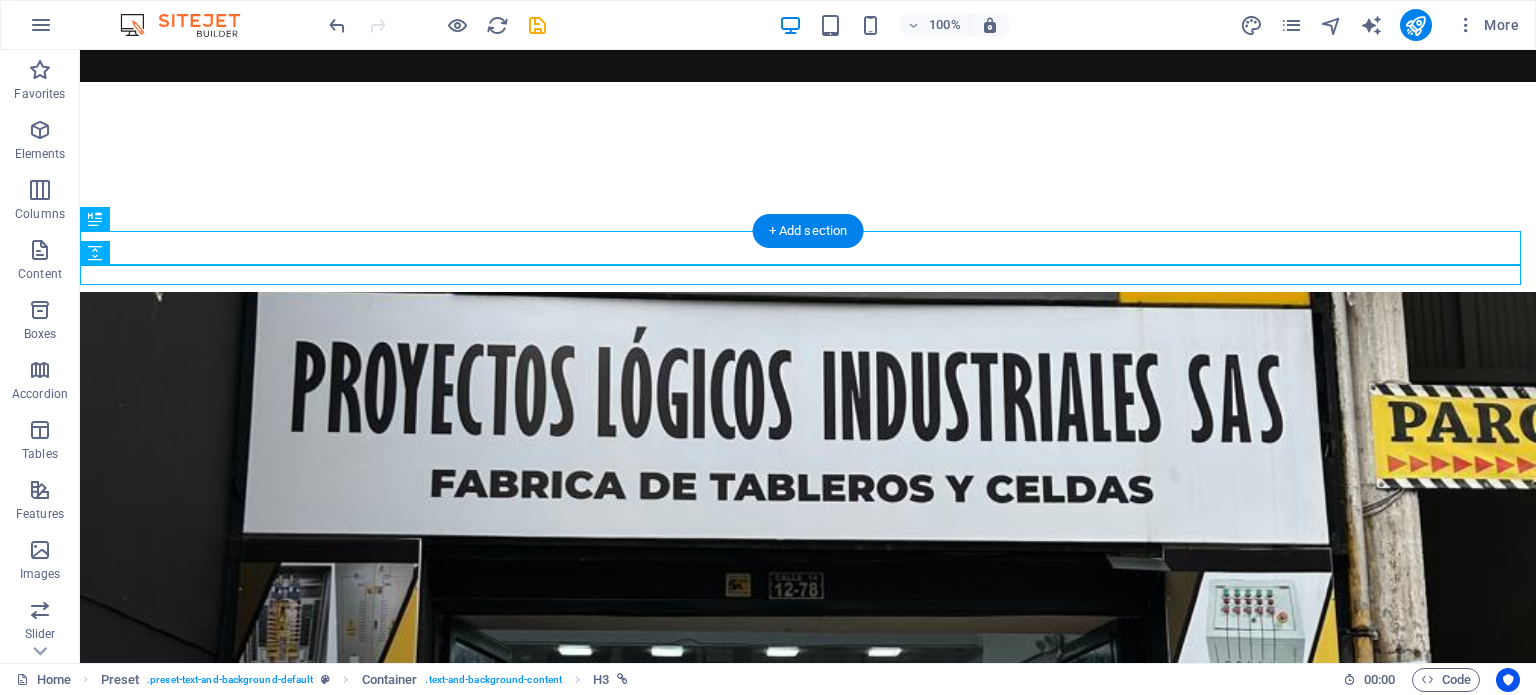 scroll, scrollTop: 1457, scrollLeft: 0, axis: vertical 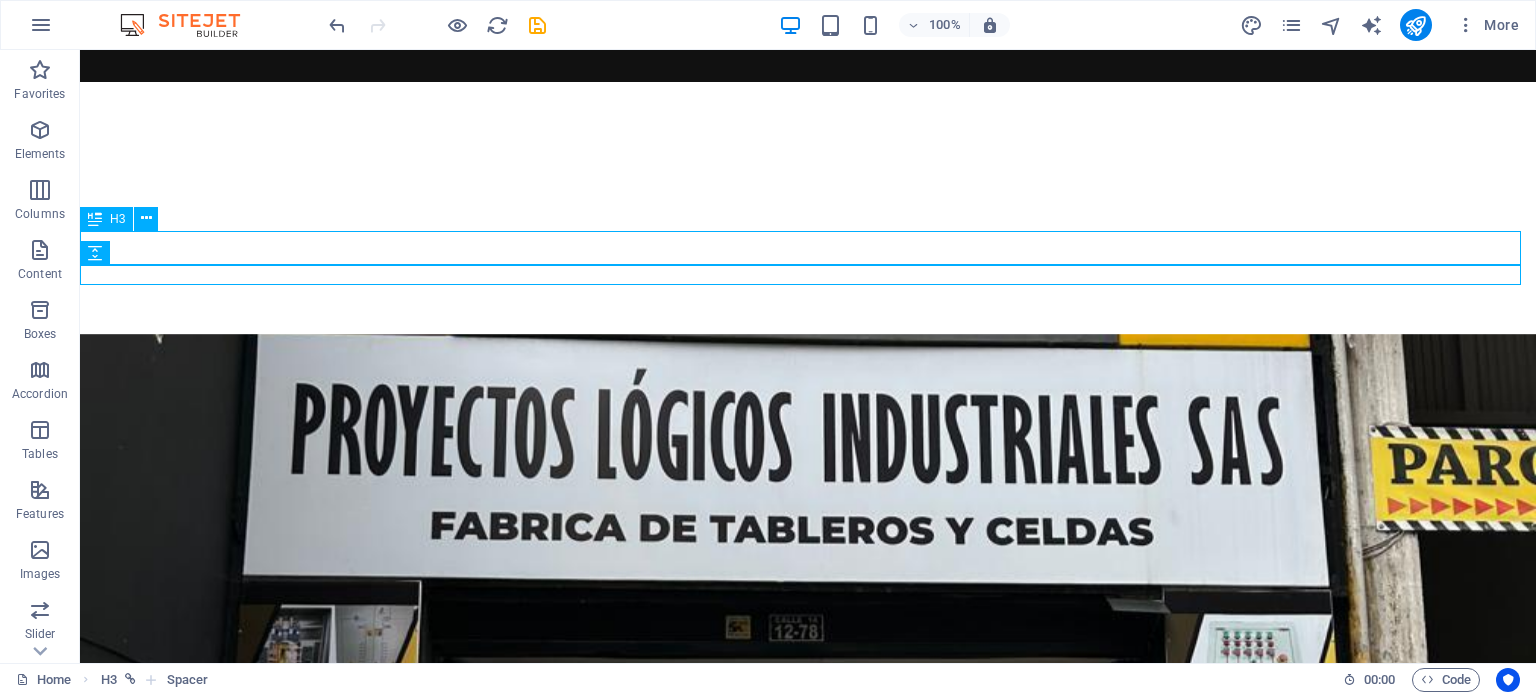 click on "CUMPLIMIENTO NORMATIVO Y CERTIFICACIONES" at bounding box center [445, 1282] 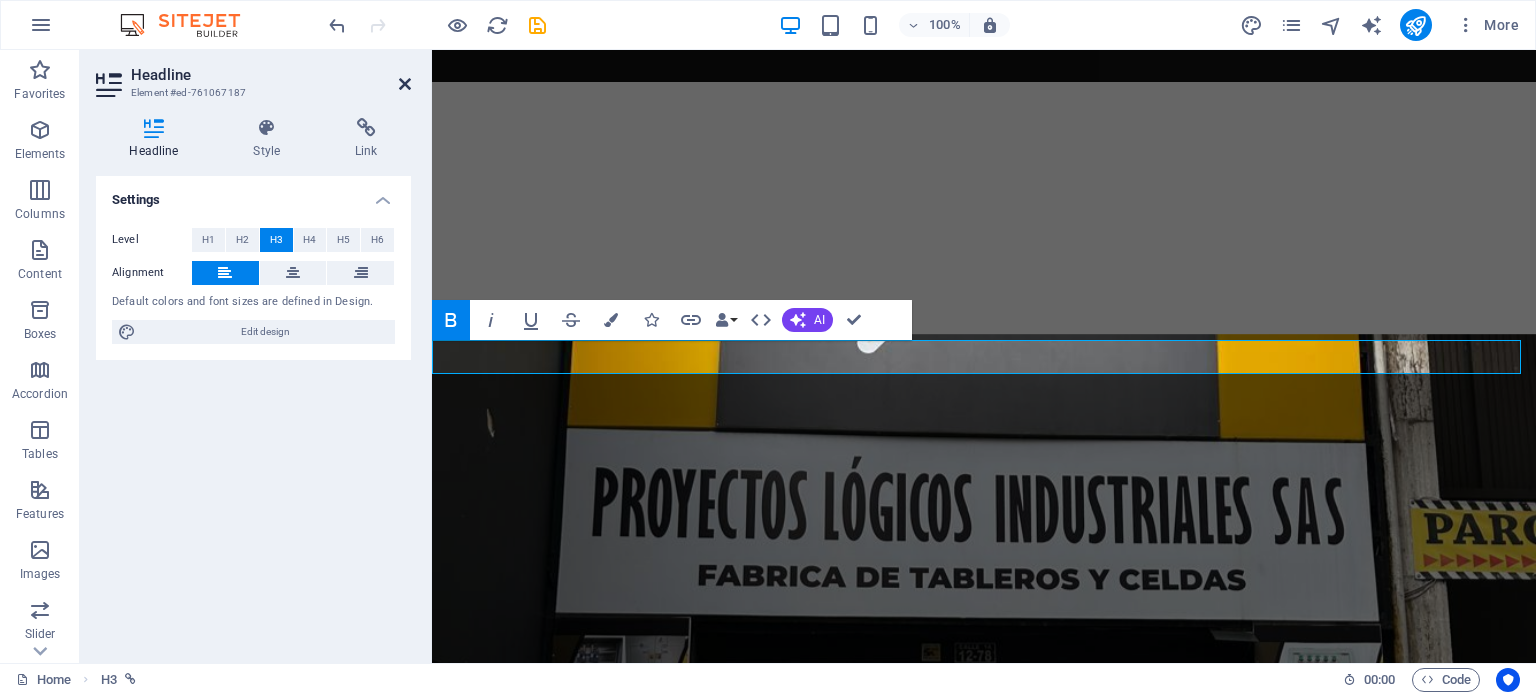 click at bounding box center [405, 84] 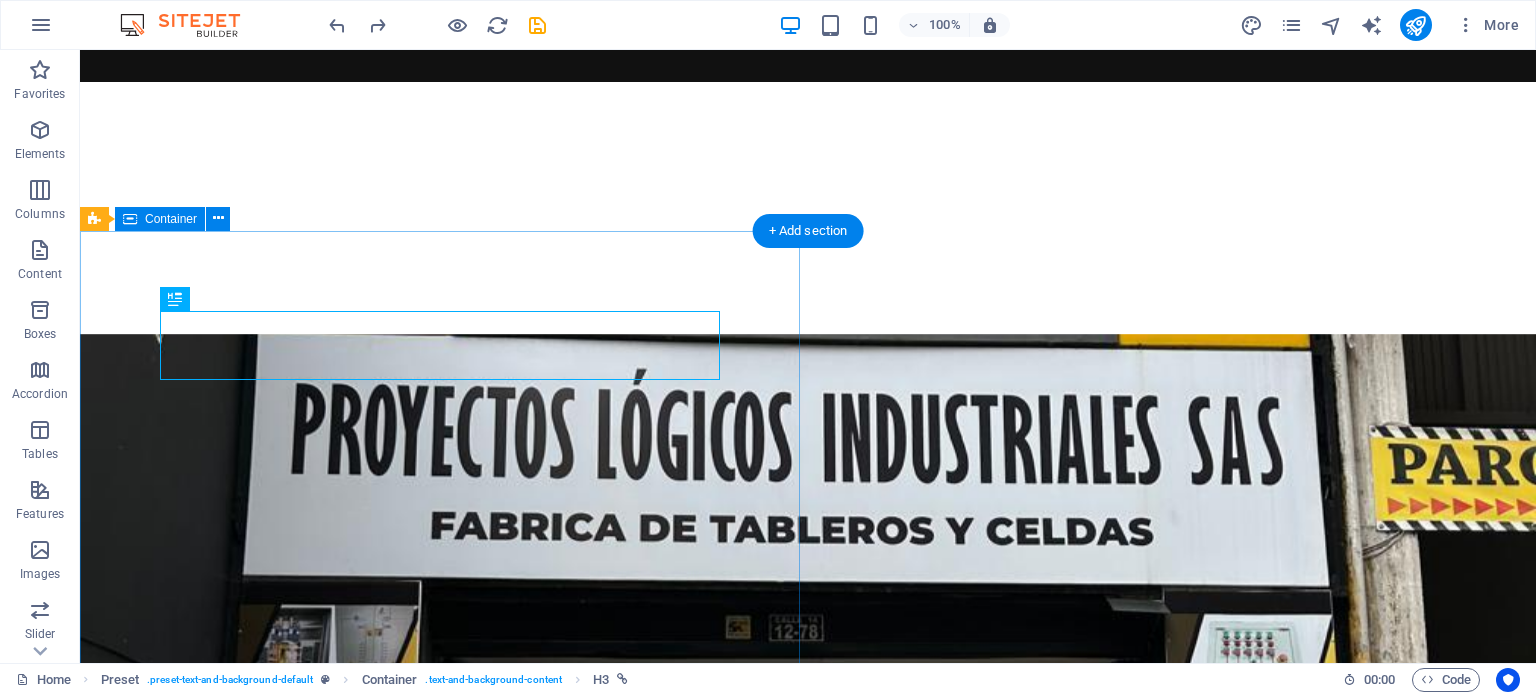click on "CUMPLIMIENTO NORMATIVO Y CERTIFICACIONES En Proyectos Lógicos Industriales S.A.S. contamos con todos los certificados vigentes que respaldan la legalidad y calidad de nuestros productos. Disponemos del certificado RETIE, obligatorio para la fabricación y entrega de tableros eléctricos en Colombia, lo que nos permite garantizar instalaciones seguras y conformes con la normativa nacional. Adicionalmente, todos los materiales y equipos que utilizamos cuentan con sus respectivas certificaciones de conformidad, asegurando que cada tablero entregado cumple con los más altos estándares técnicos y de seguridad. Nuestro compromiso es ofrecer soluciones certificadas, confiables y listas para su implementación en cualquier entorno industrial o comercial." at bounding box center [808, 1539] 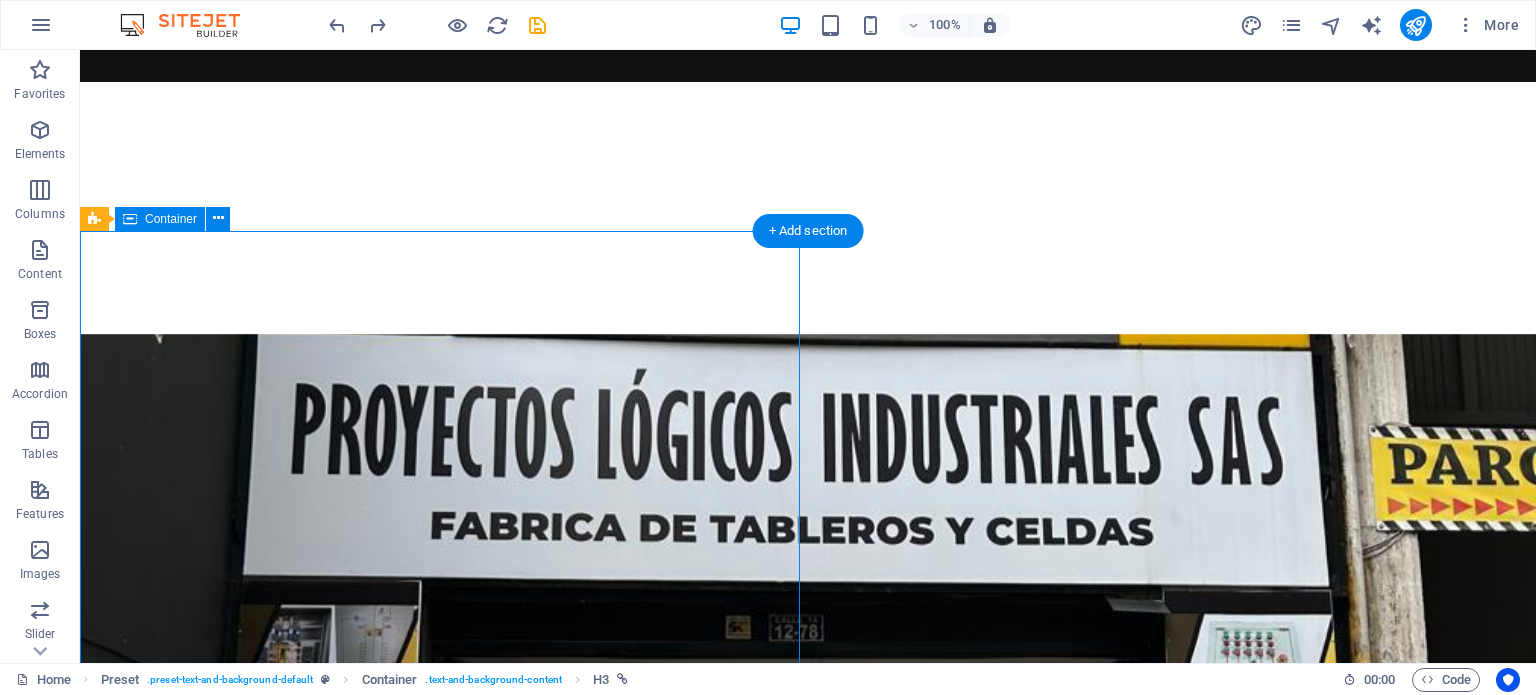 click on "CUMPLIMIENTO NORMATIVO Y CERTIFICACIONES En Proyectos Lógicos Industriales S.A.S. contamos con todos los certificados vigentes que respaldan la legalidad y calidad de nuestros productos. Disponemos del certificado RETIE, obligatorio para la fabricación y entrega de tableros eléctricos en Colombia, lo que nos permite garantizar instalaciones seguras y conformes con la normativa nacional. Adicionalmente, todos los materiales y equipos que utilizamos cuentan con sus respectivas certificaciones de conformidad, asegurando que cada tablero entregado cumple con los más altos estándares técnicos y de seguridad. Nuestro compromiso es ofrecer soluciones certificadas, confiables y listas para su implementación en cualquier entorno industrial o comercial." at bounding box center [808, 1539] 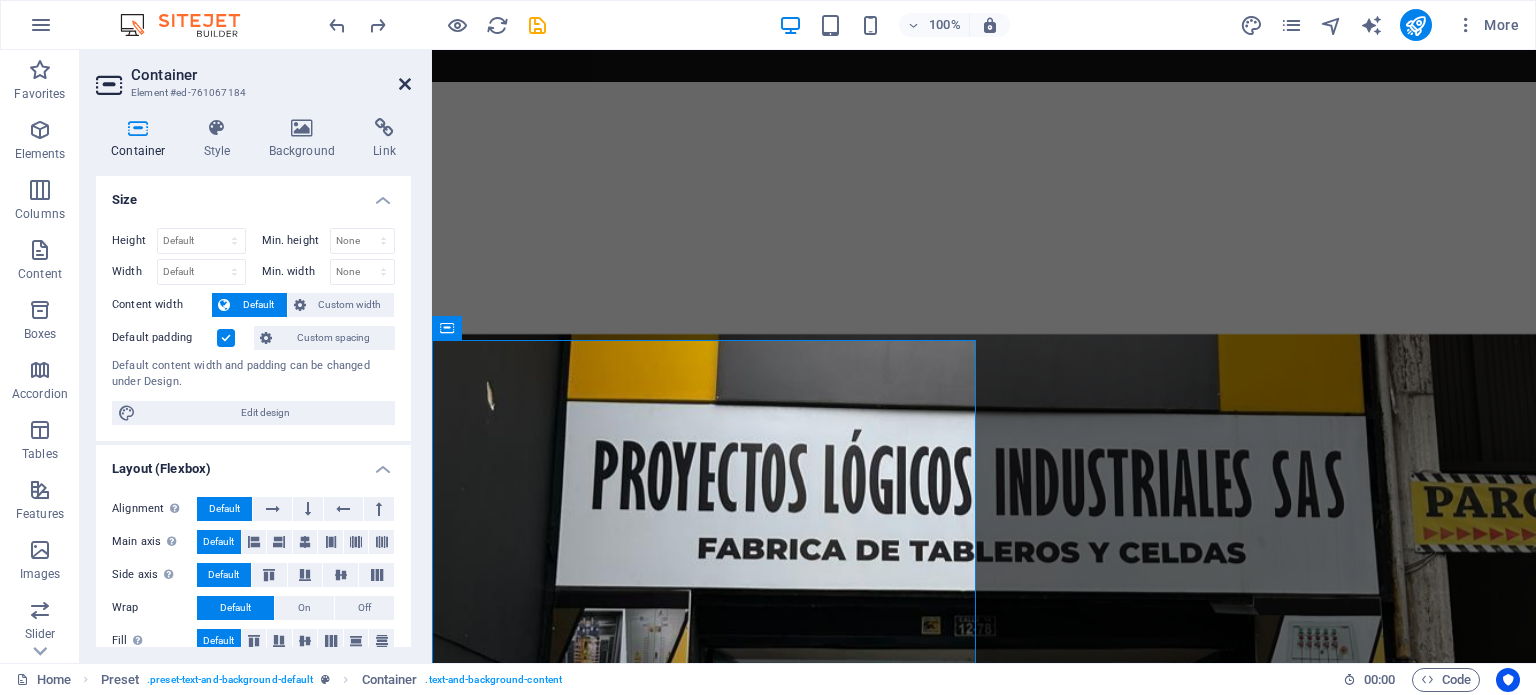 click at bounding box center [405, 84] 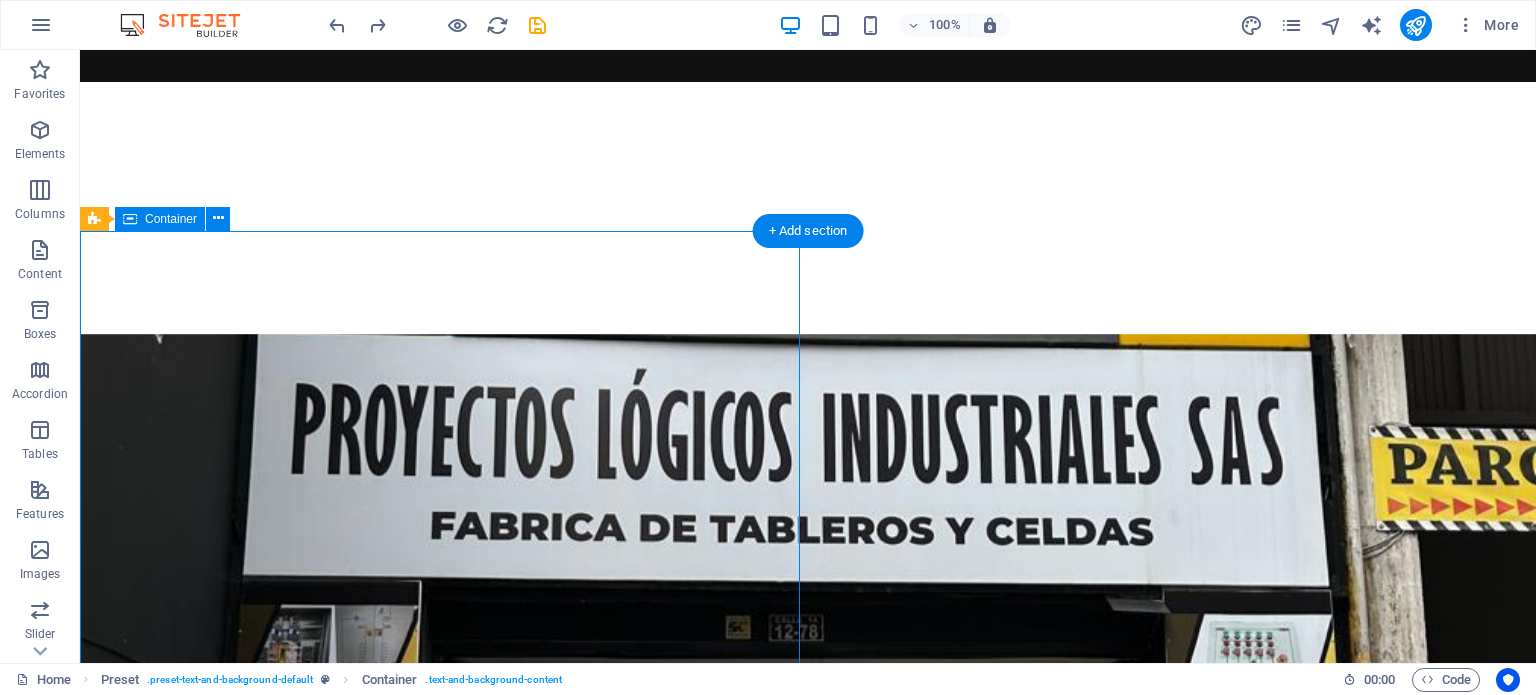 click on "CUMPLIMIENTO NORMATIVO Y CERTIFICACIONES En Proyectos Lógicos Industriales S.A.S. contamos con todos los certificados vigentes que respaldan la legalidad y calidad de nuestros productos. Disponemos del certificado RETIE, obligatorio para la fabricación y entrega de tableros eléctricos en Colombia, lo que nos permite garantizar instalaciones seguras y conformes con la normativa nacional. Adicionalmente, todos los materiales y equipos que utilizamos cuentan con sus respectivas certificaciones de conformidad, asegurando que cada tablero entregado cumple con los más altos estándares técnicos y de seguridad. Nuestro compromiso es ofrecer soluciones certificadas, confiables y listas para su implementación en cualquier entorno industrial o comercial." at bounding box center (808, 1539) 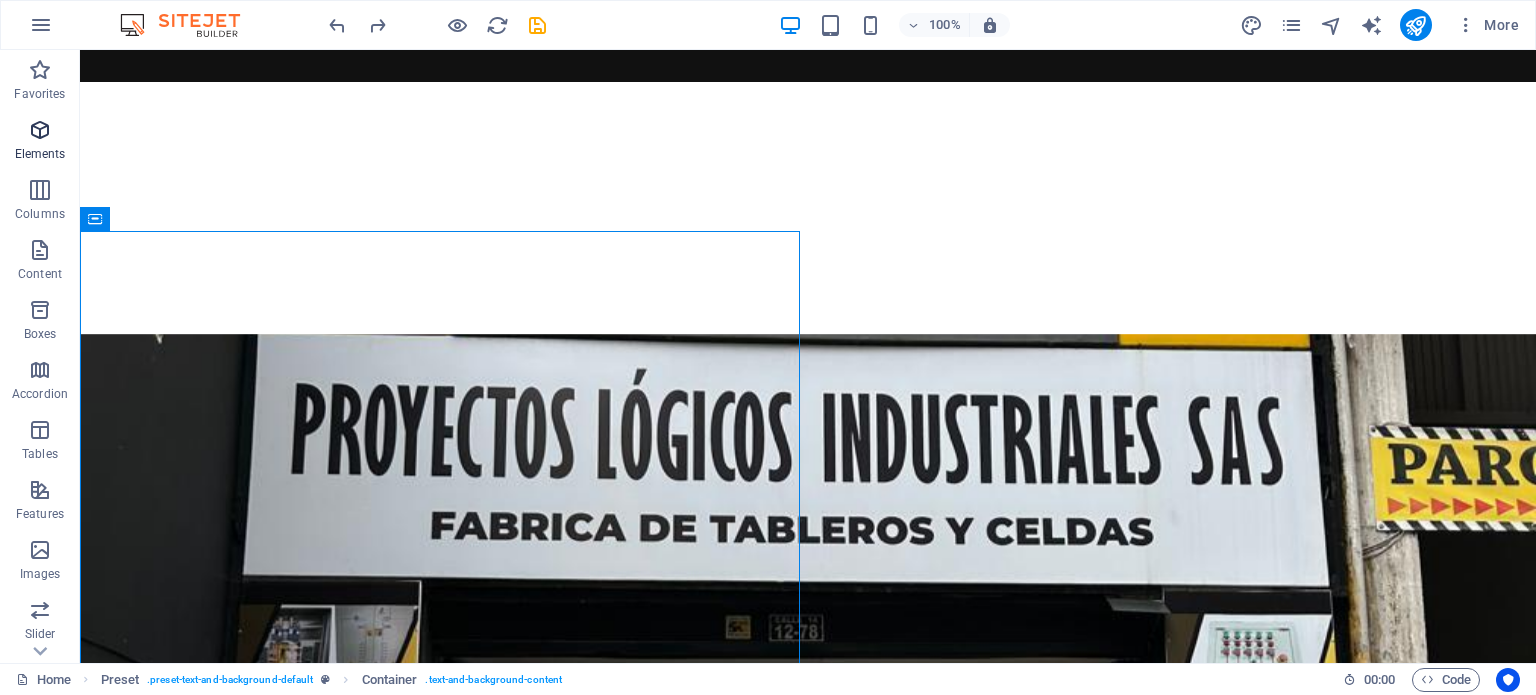 click on "Elements" at bounding box center [40, 142] 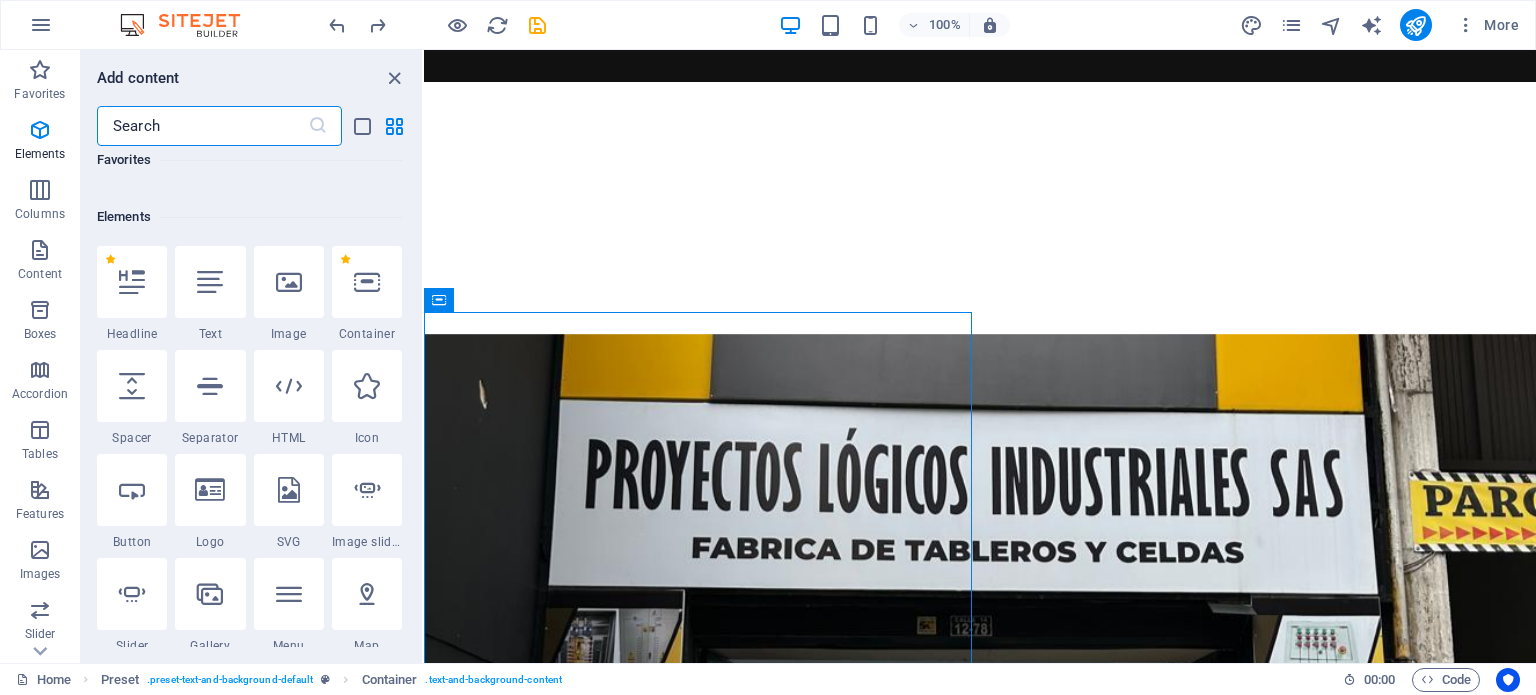 scroll, scrollTop: 212, scrollLeft: 0, axis: vertical 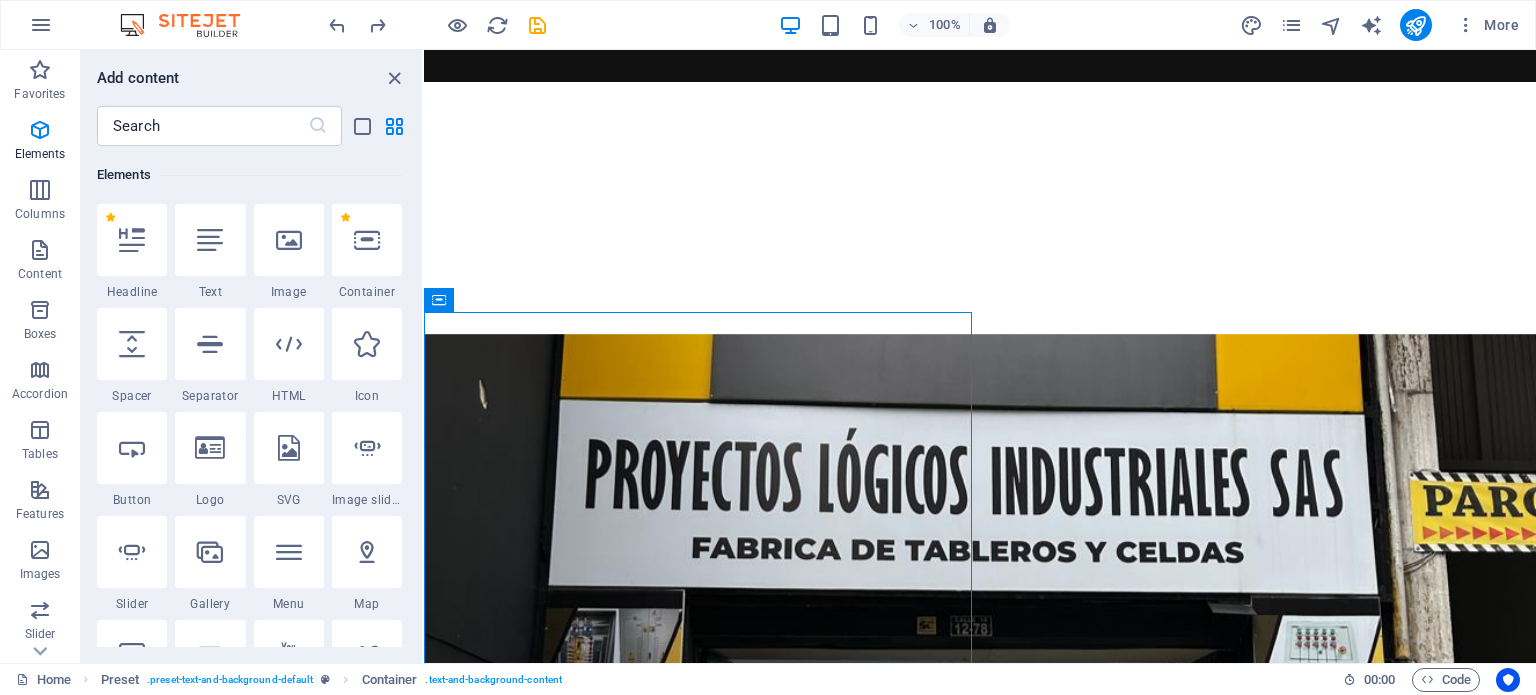 click on "Add content" at bounding box center [251, 78] 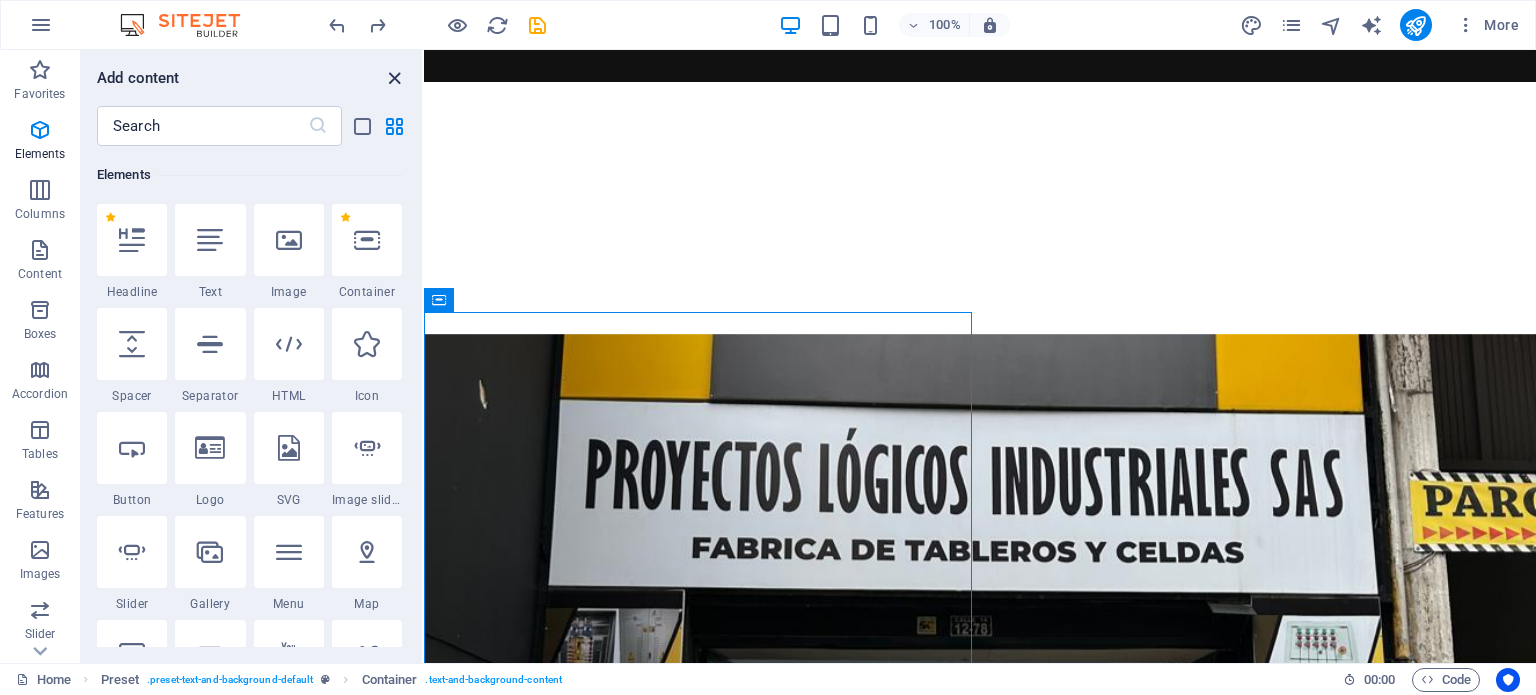 click at bounding box center (394, 78) 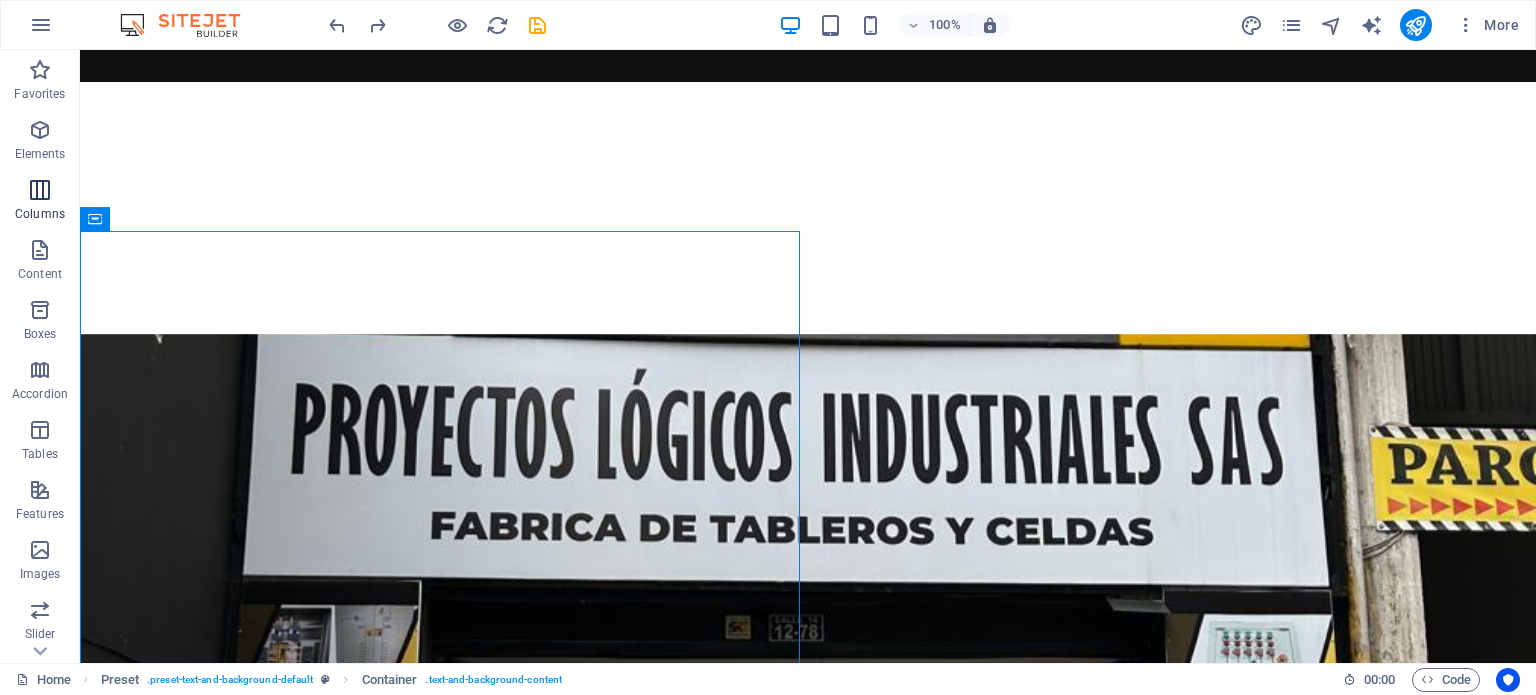 click on "Columns" at bounding box center [40, 202] 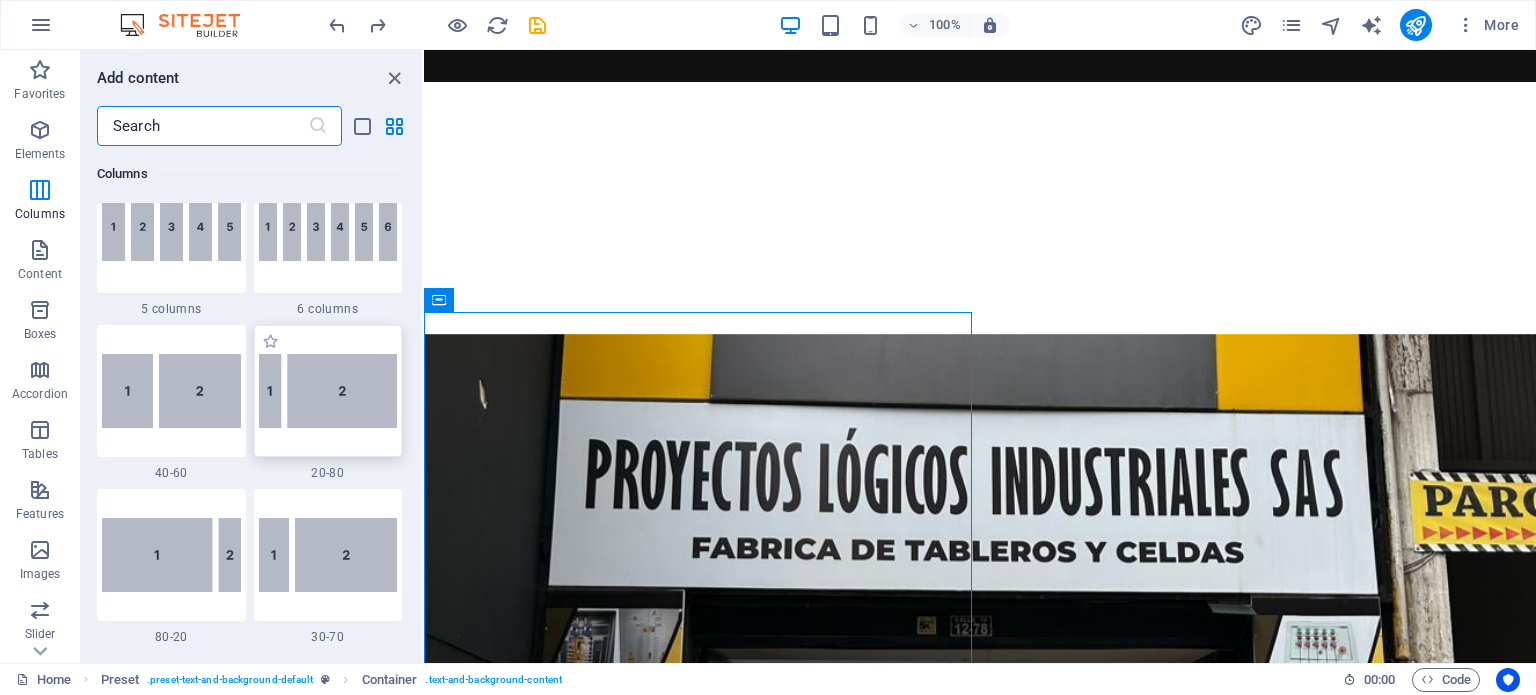scroll, scrollTop: 1390, scrollLeft: 0, axis: vertical 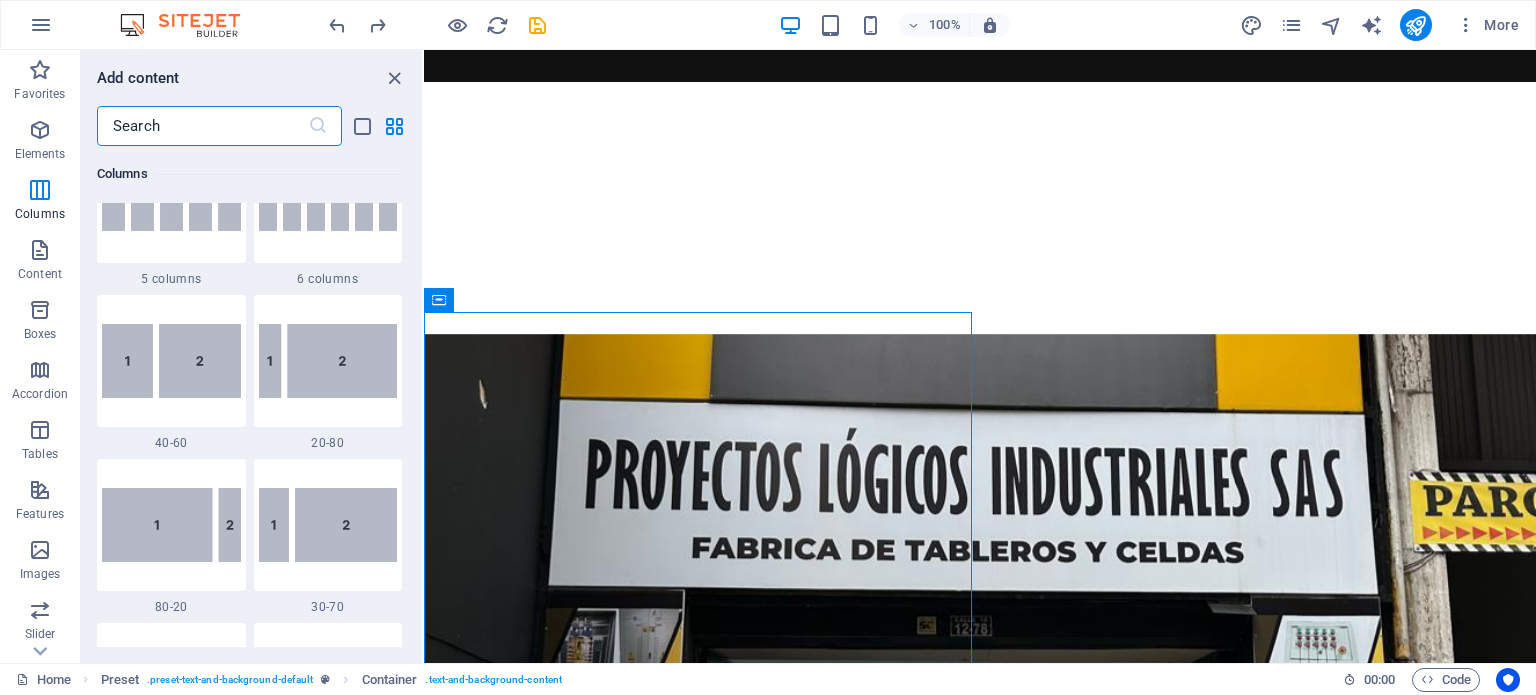 click on "5 columns" at bounding box center (171, 279) 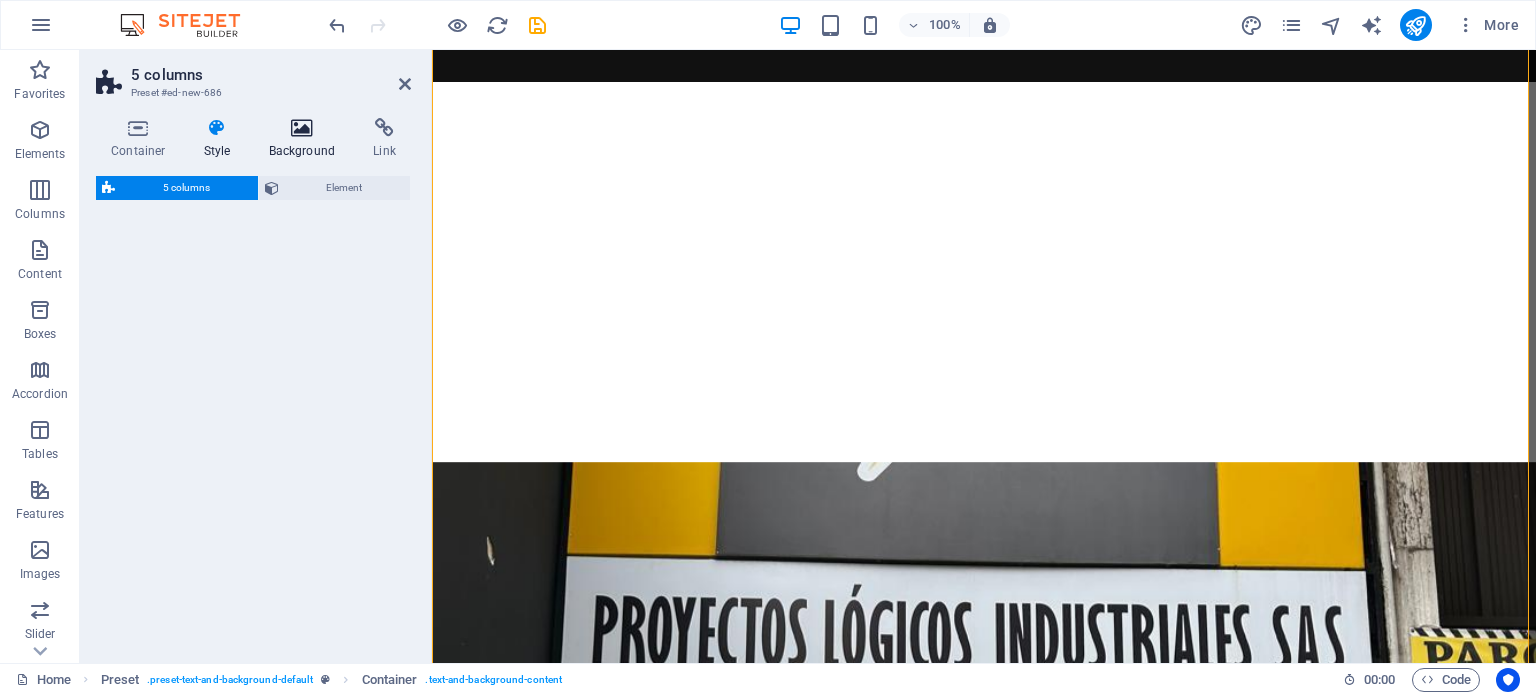 select on "rem" 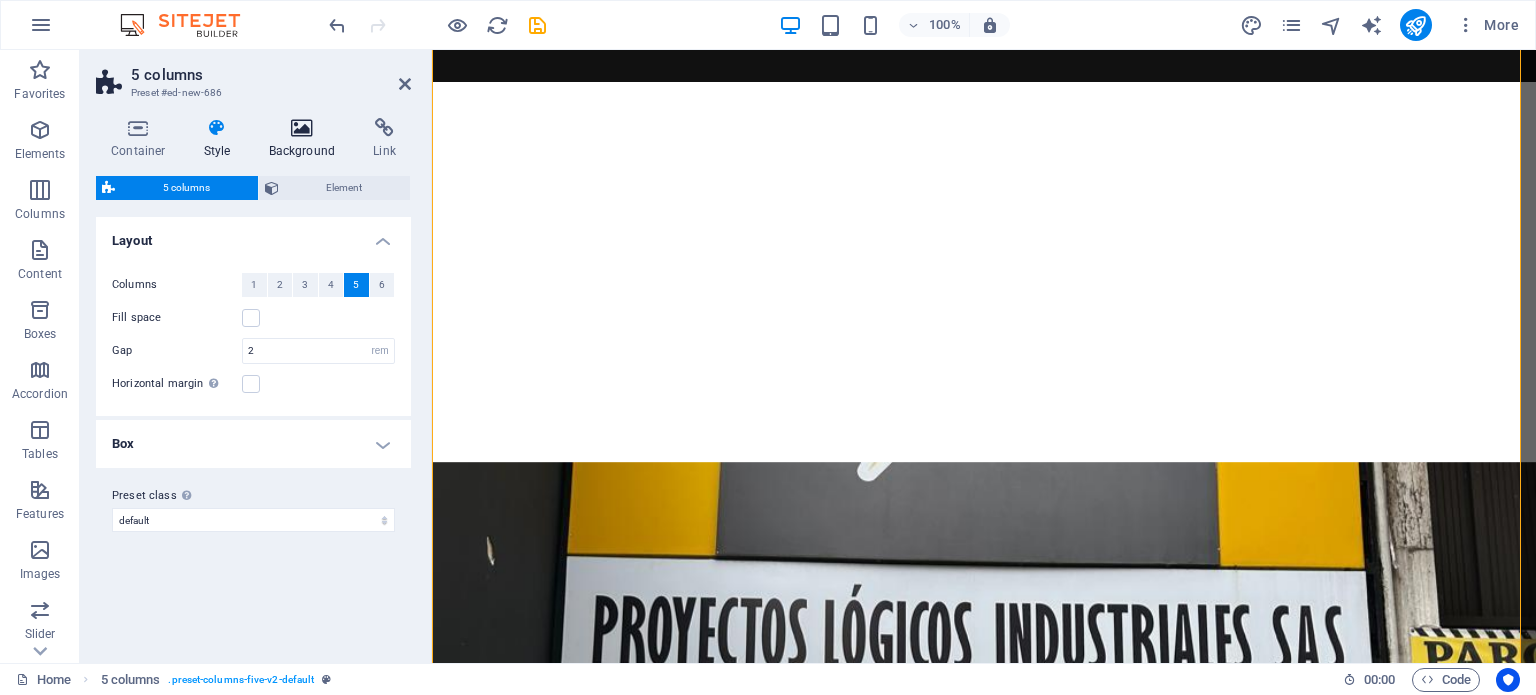 scroll, scrollTop: 2680, scrollLeft: 0, axis: vertical 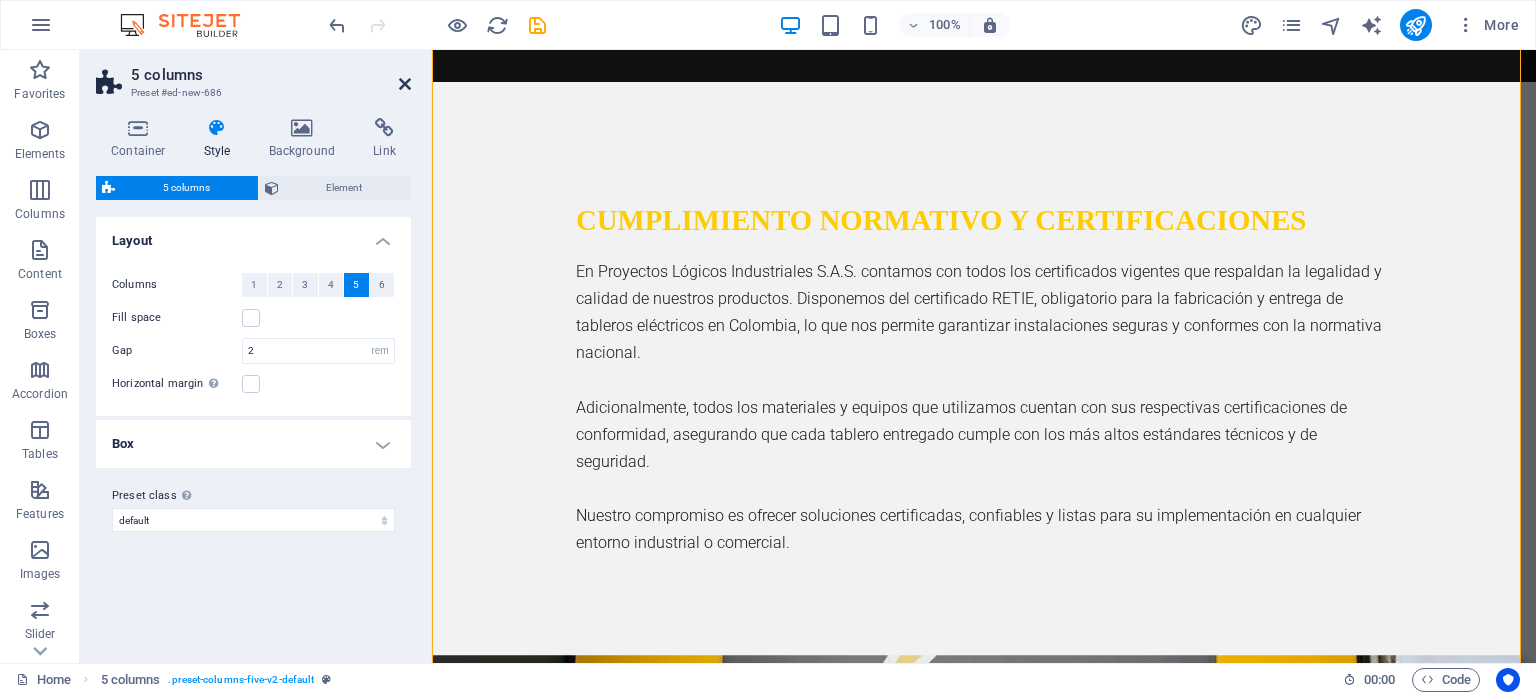 click at bounding box center (405, 84) 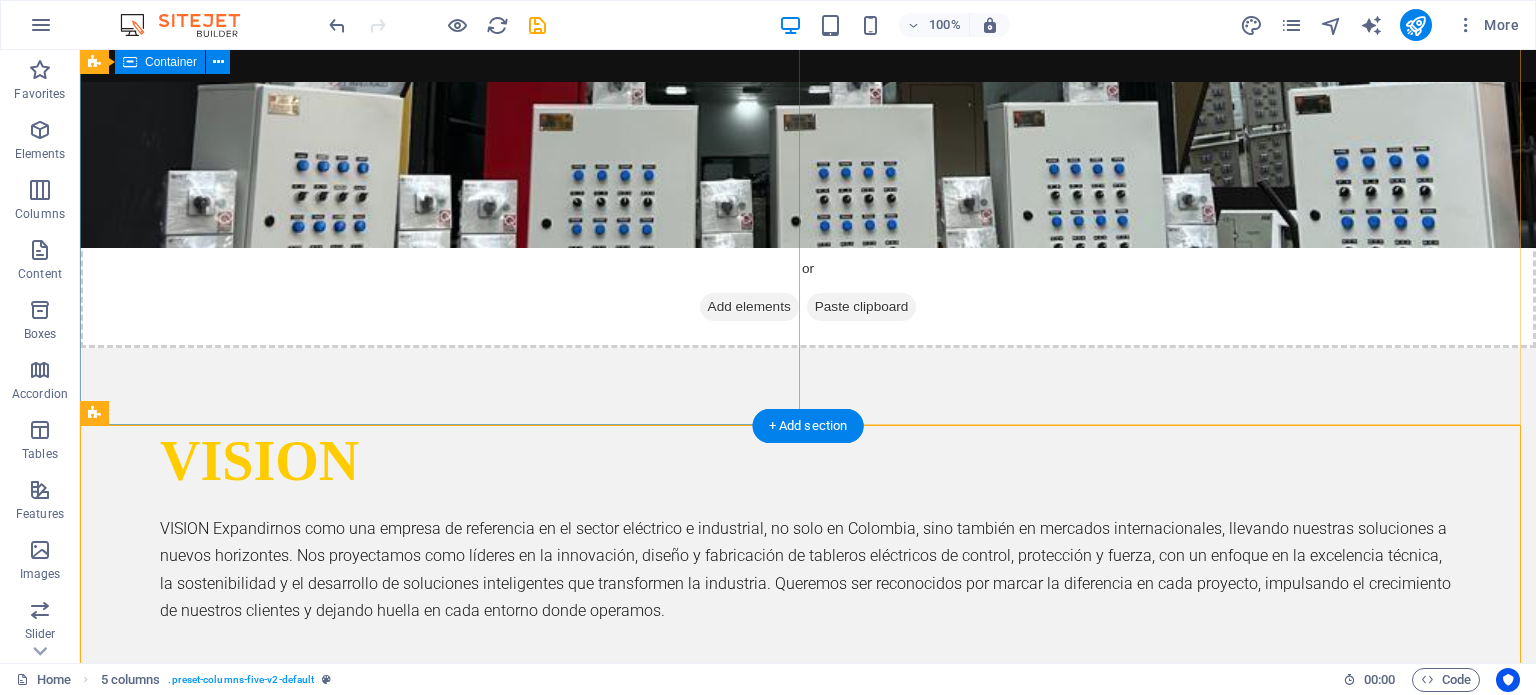 scroll, scrollTop: 2073, scrollLeft: 0, axis: vertical 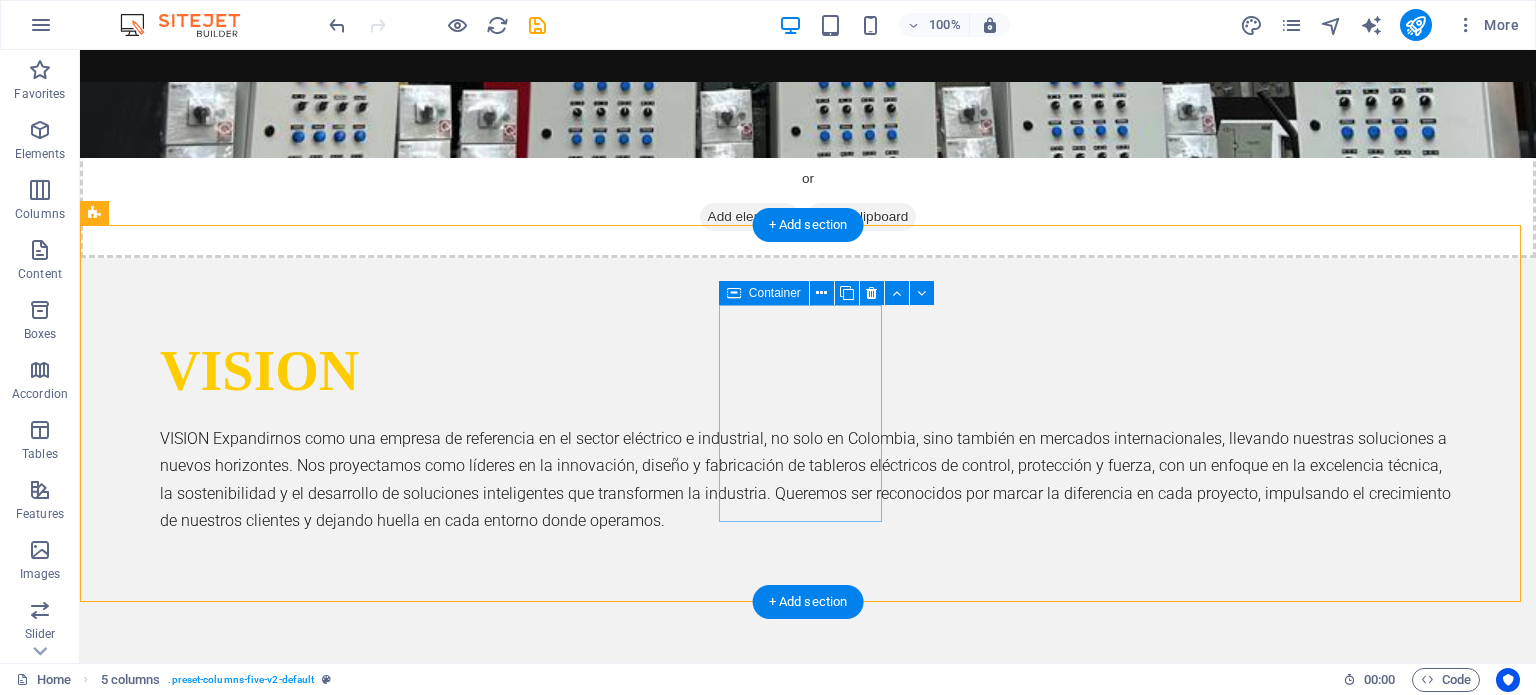 click on "Drop content here or  Add elements  Paste clipboard" at bounding box center (177, 2559) 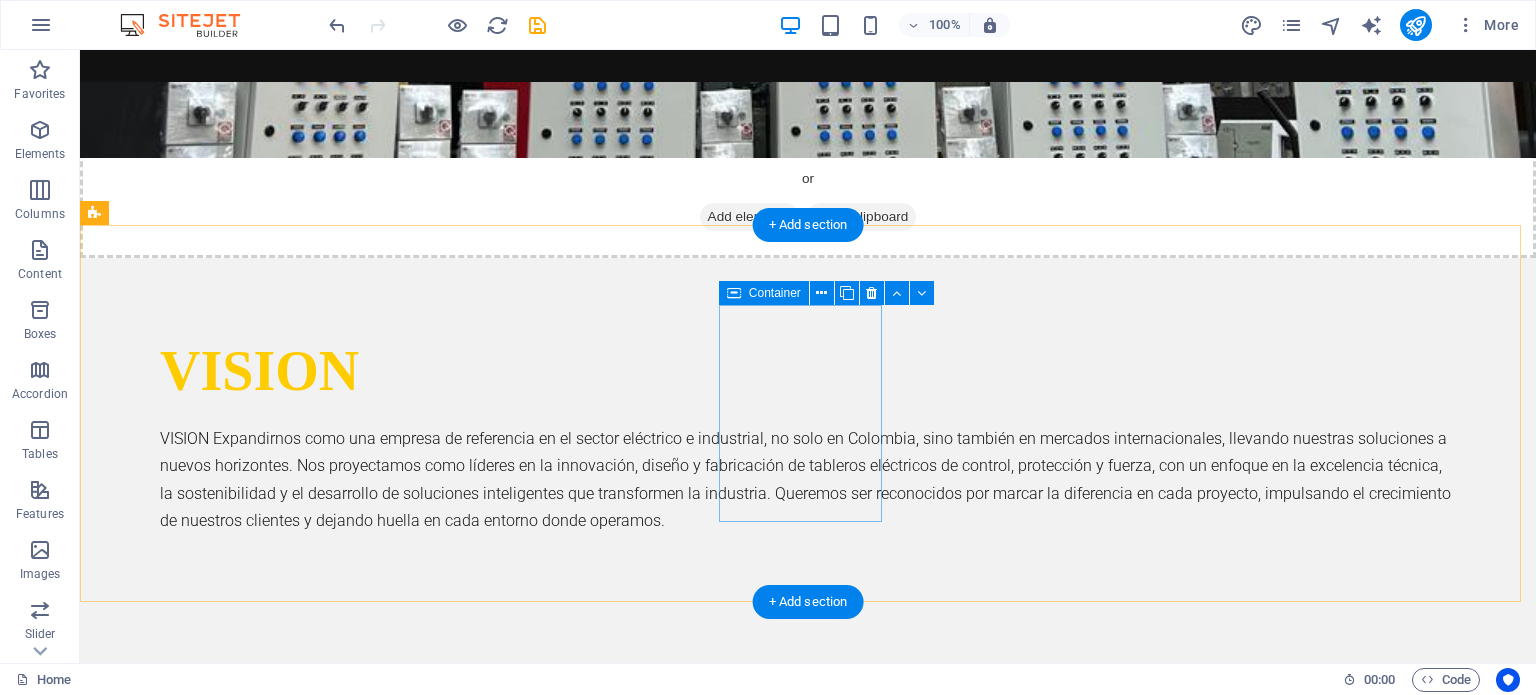 click on "Add elements" at bounding box center (177, 2581) 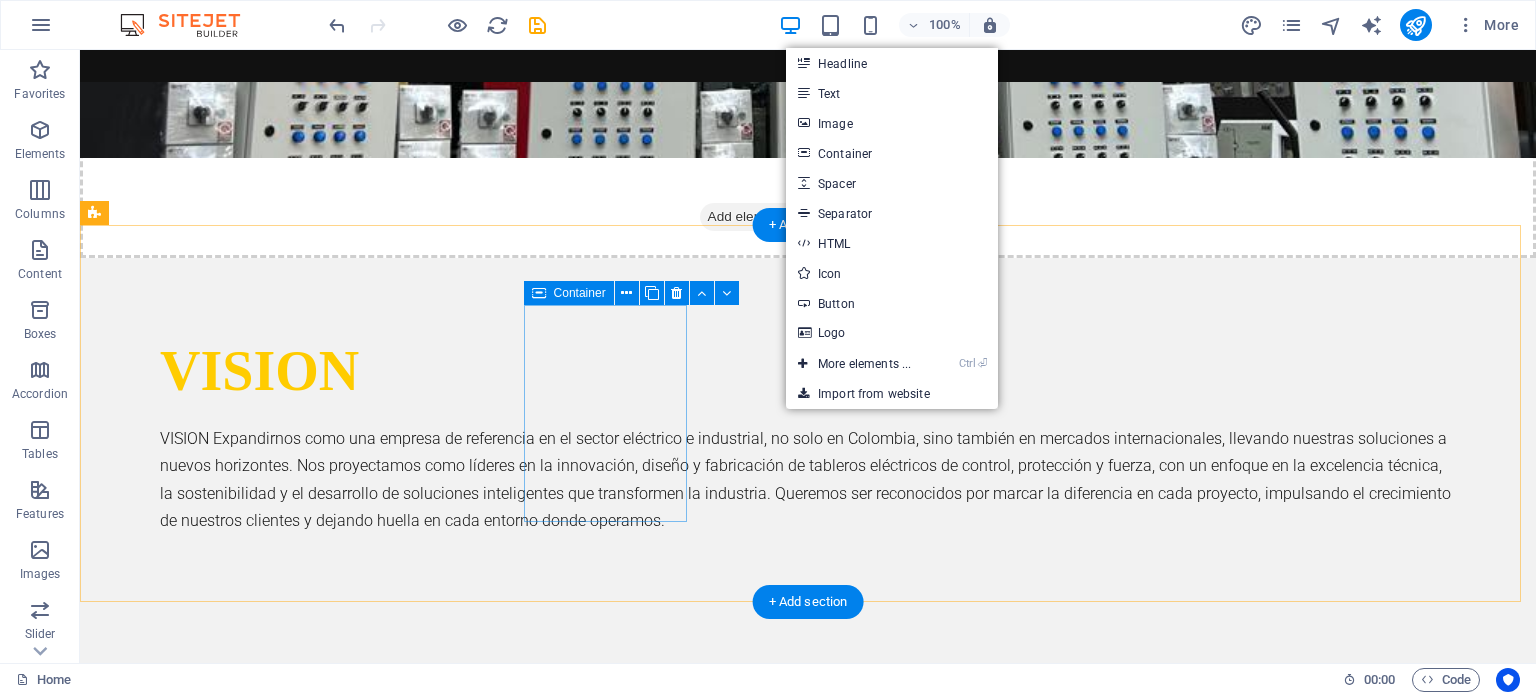 click on "Add elements" at bounding box center (177, 2367) 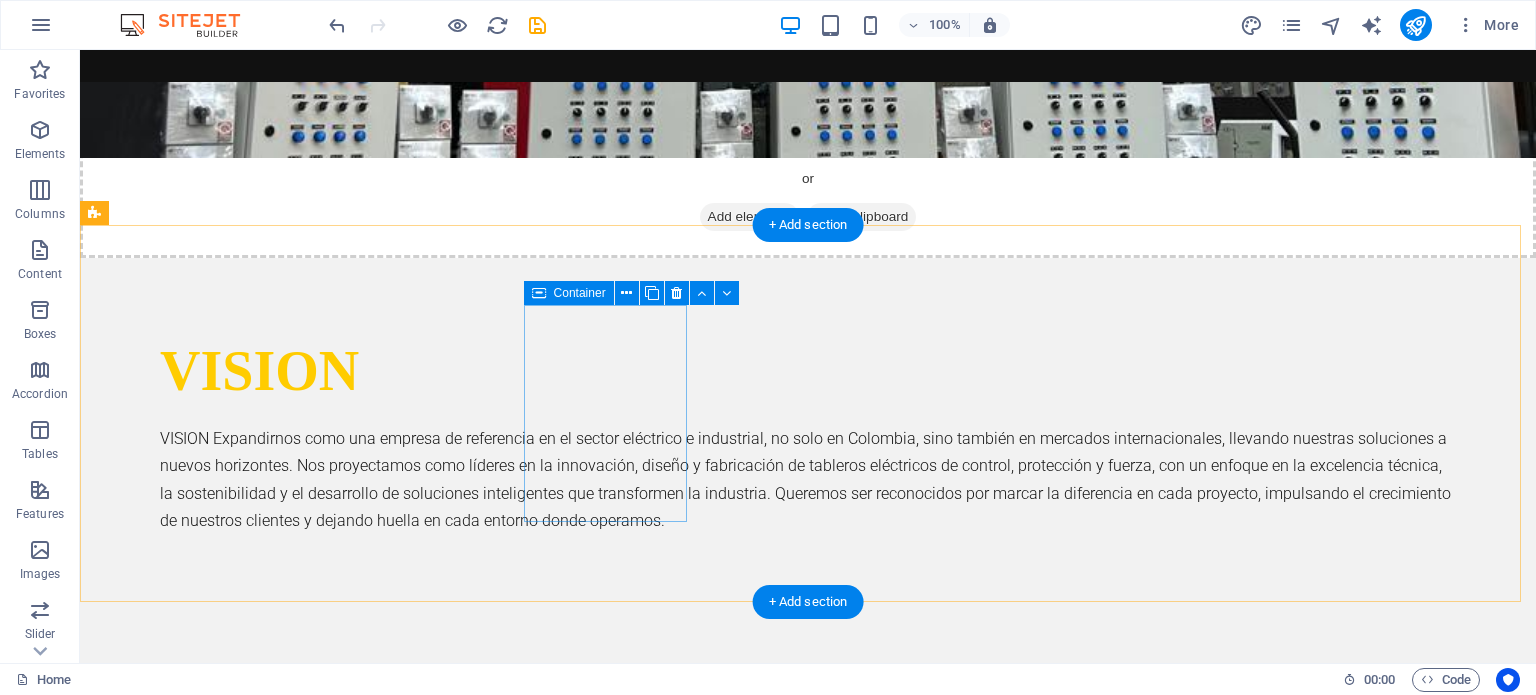 click on "Add elements" at bounding box center (177, 2367) 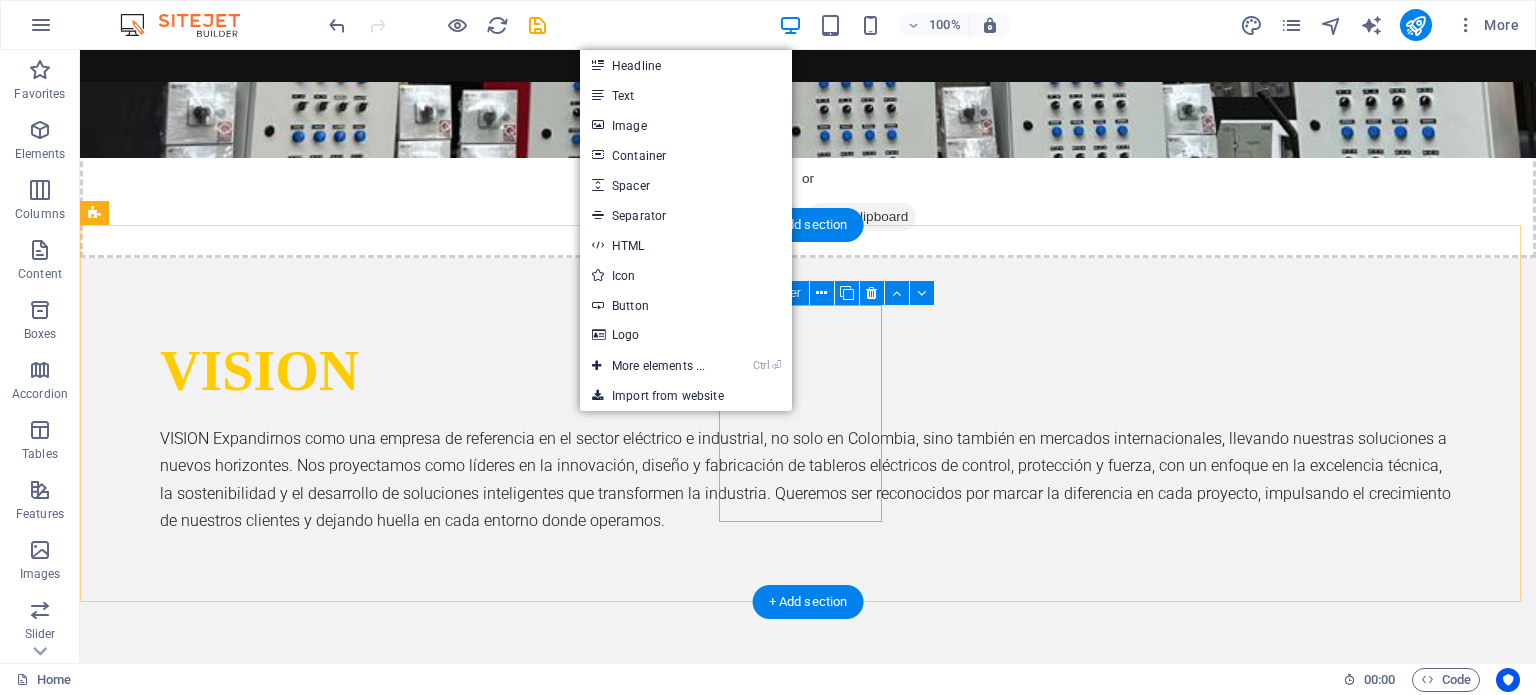 click on "Paste clipboard" at bounding box center (178, 2617) 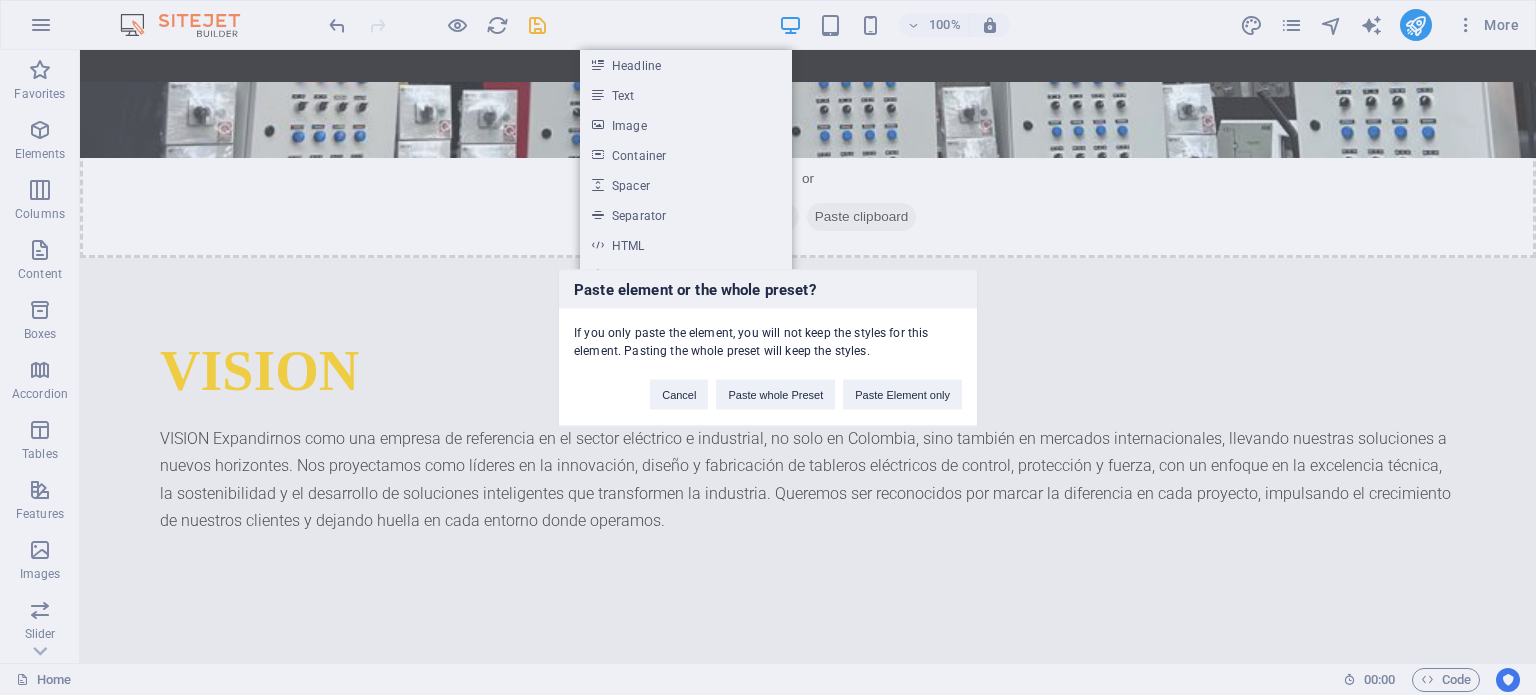 type 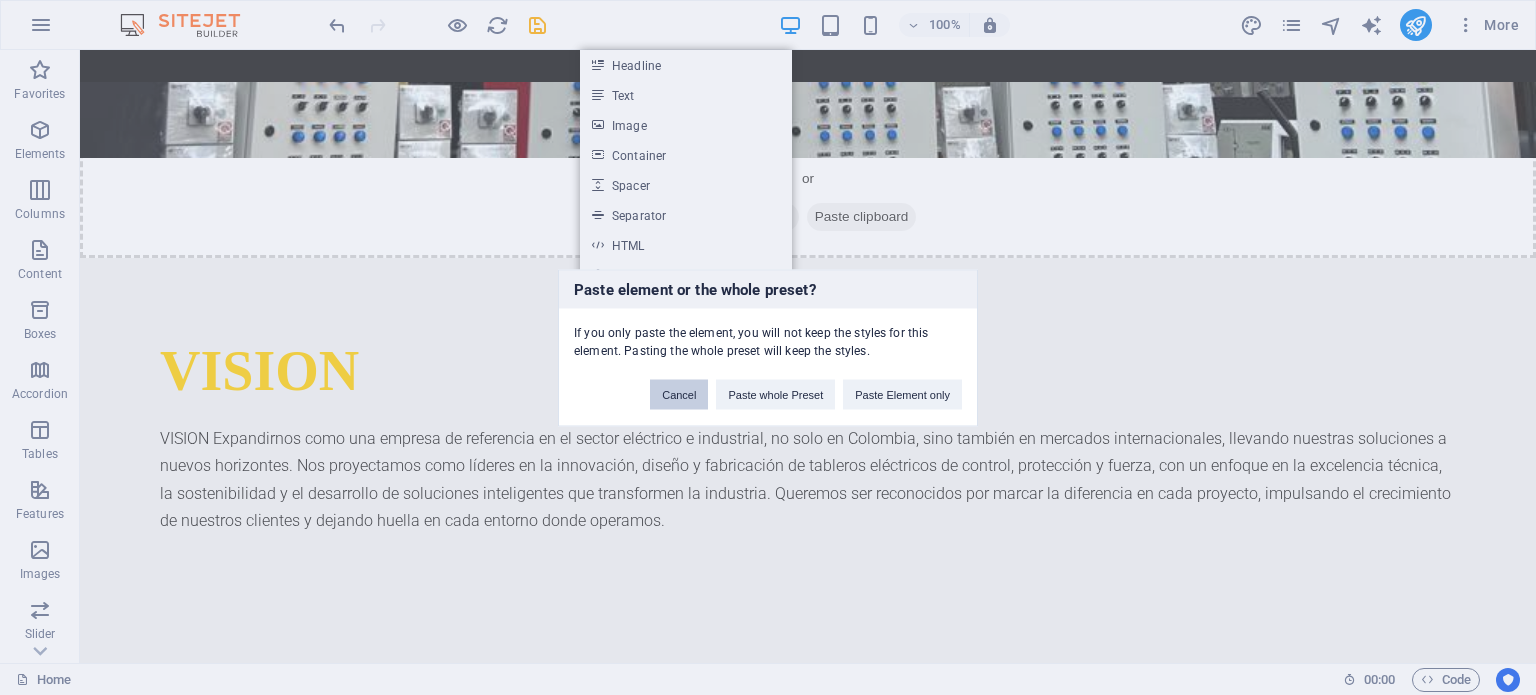 click on "Cancel" at bounding box center (679, 394) 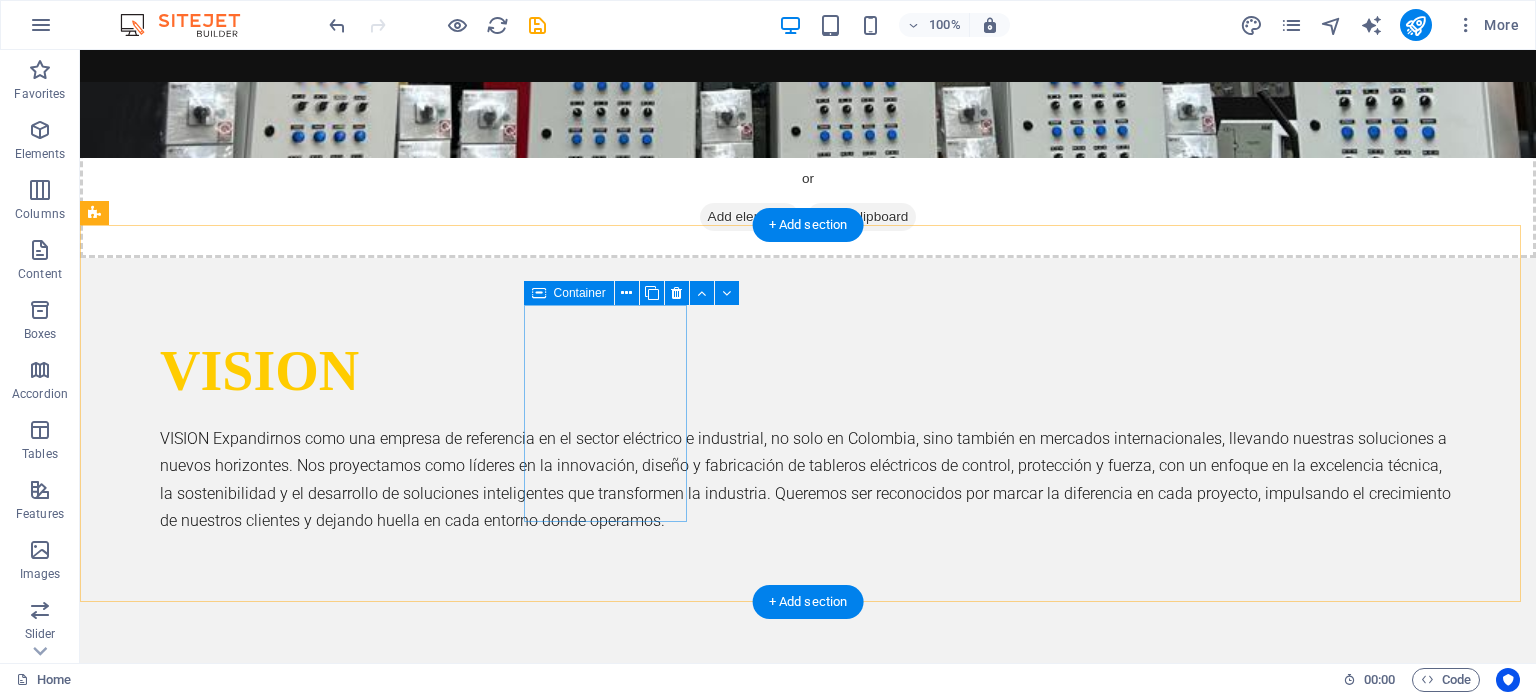 click on "Drop content here or  Add elements  Paste clipboard" at bounding box center (177, 2345) 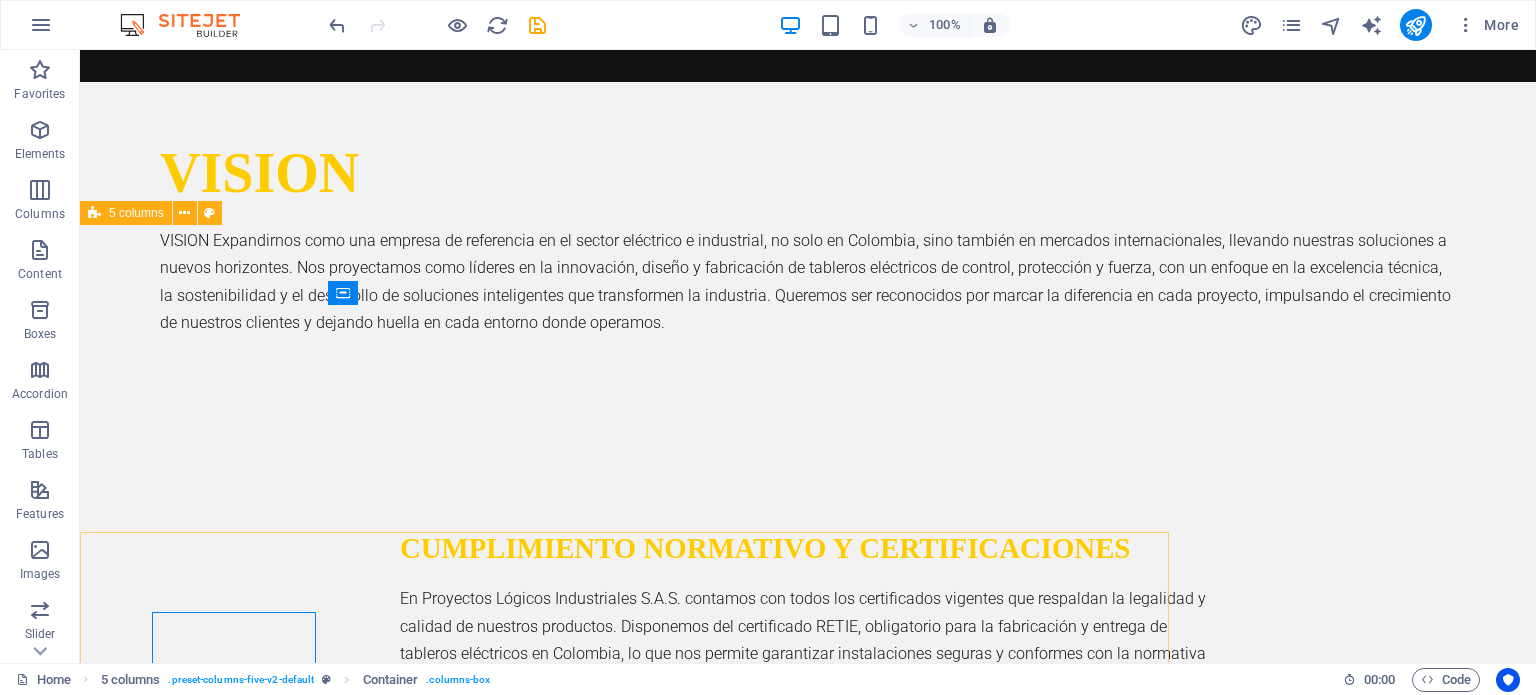 scroll, scrollTop: 2073, scrollLeft: 0, axis: vertical 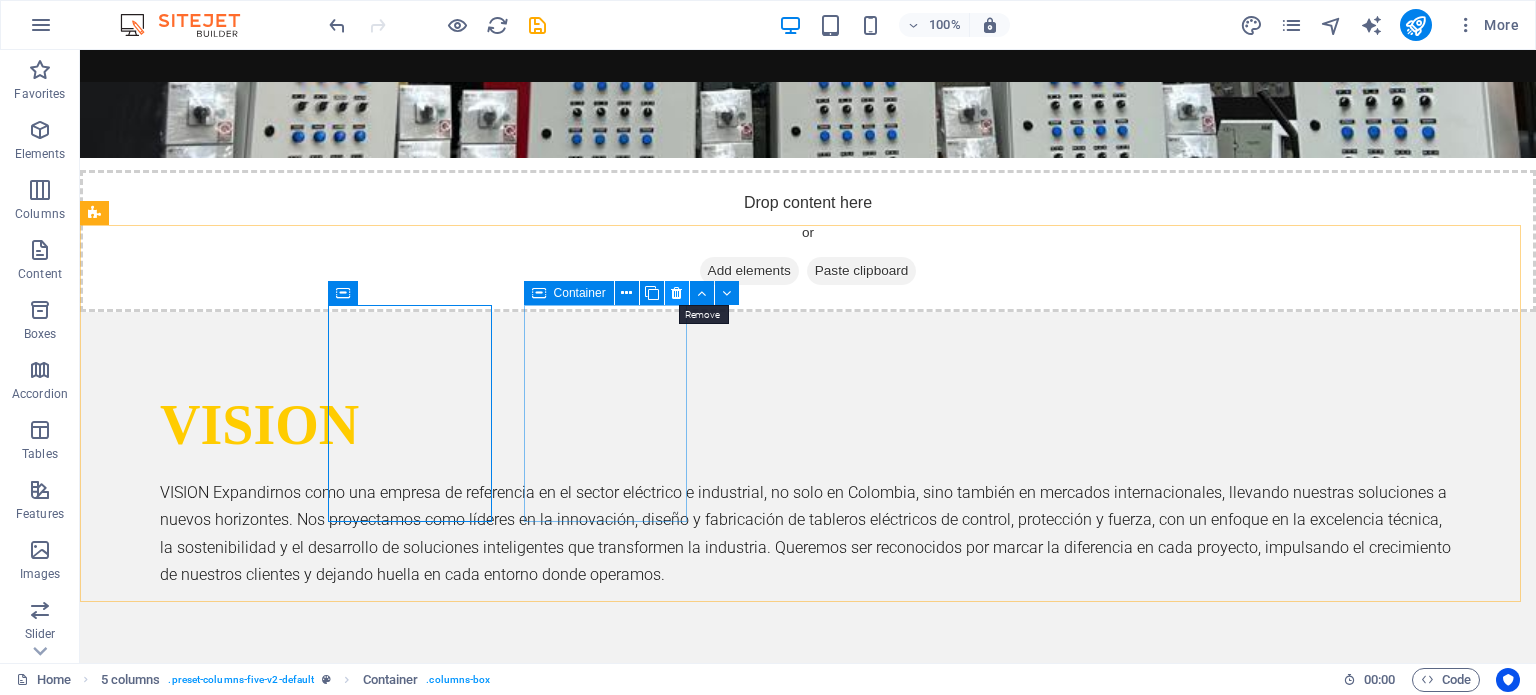 click at bounding box center (677, 293) 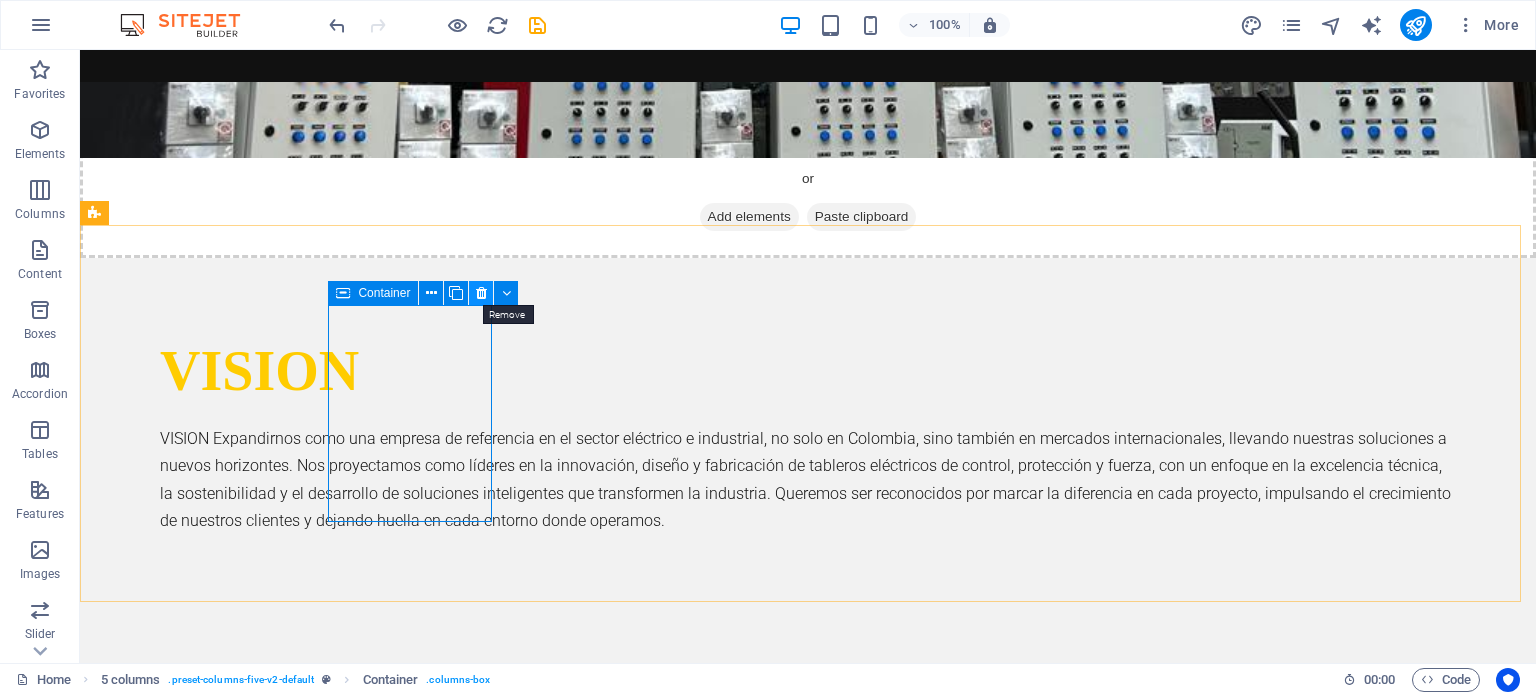 click at bounding box center [481, 293] 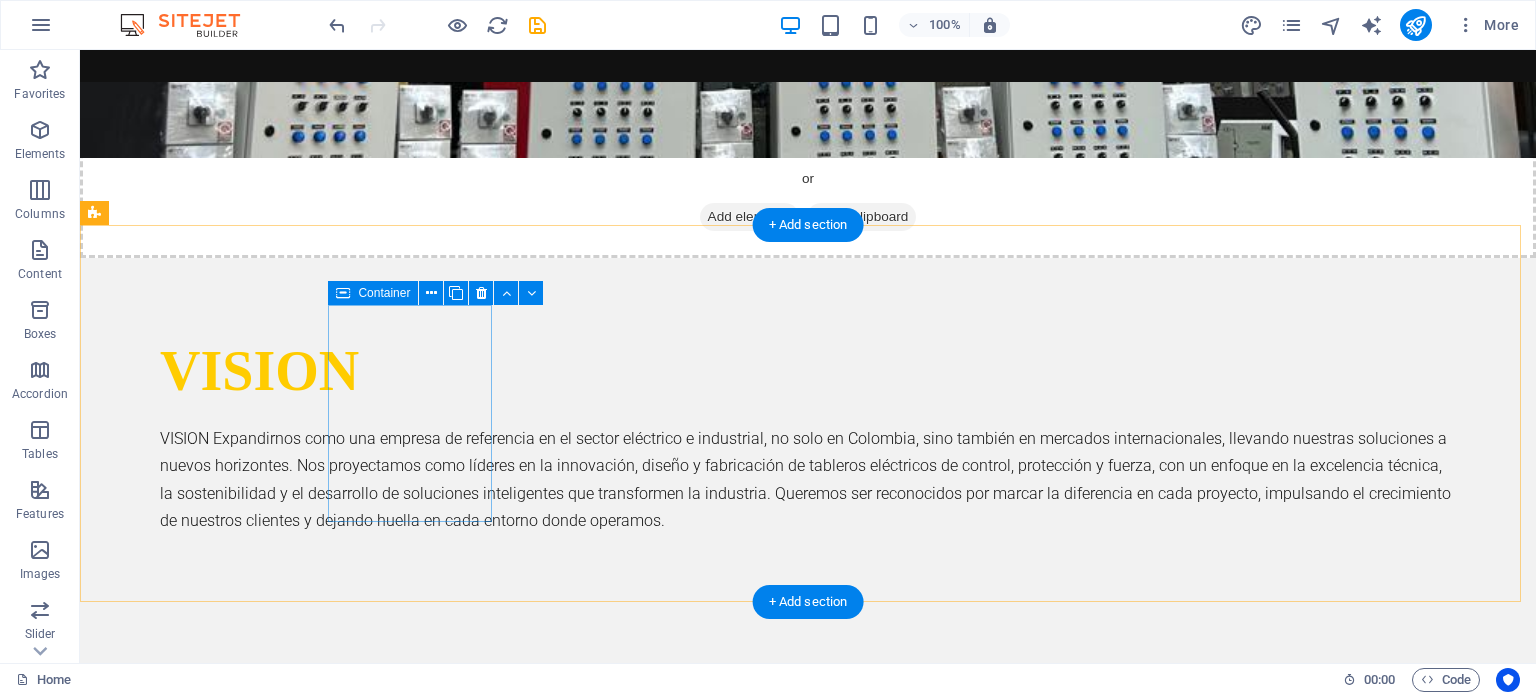 click on "Drop content here or  Add elements  Paste clipboard" at bounding box center [177, 2131] 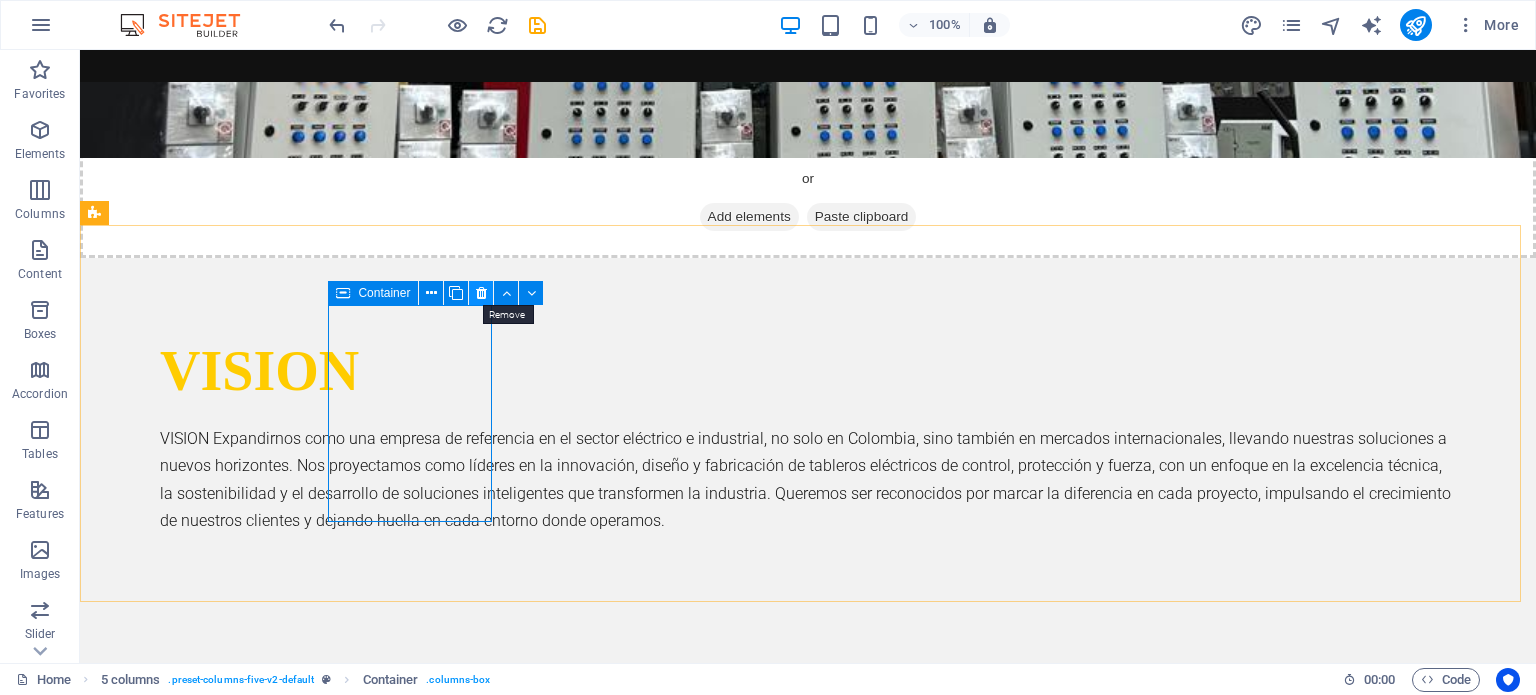 click at bounding box center (481, 293) 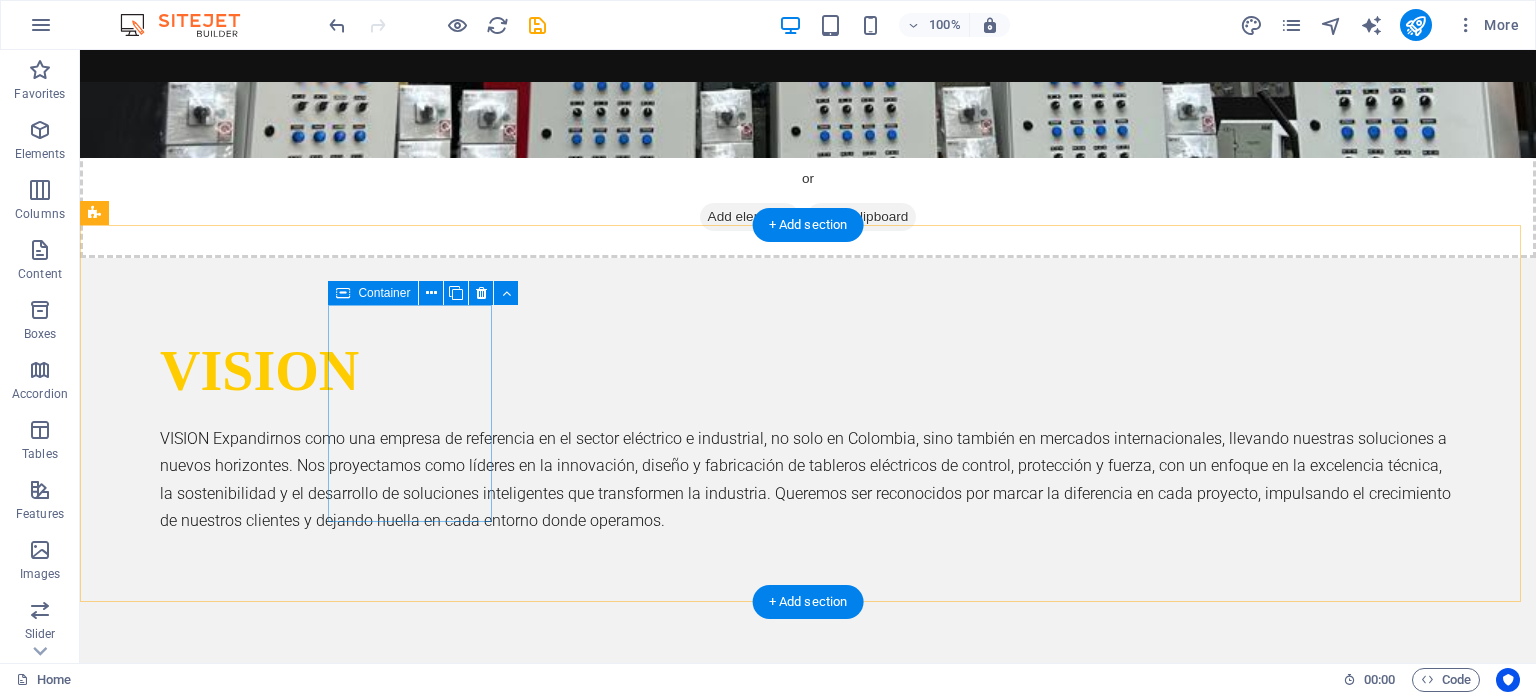 click on "Drop content here or  Add elements  Paste clipboard" at bounding box center [177, 2131] 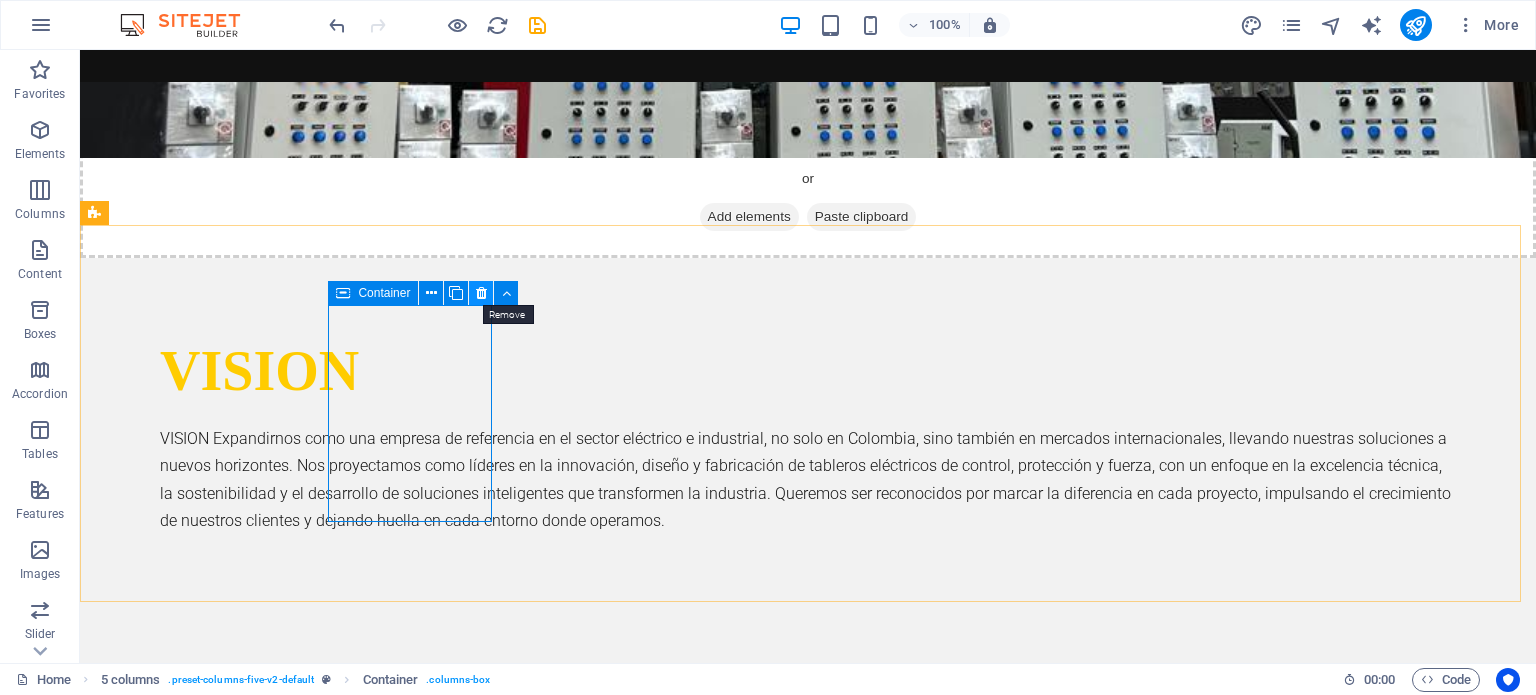 click at bounding box center (481, 293) 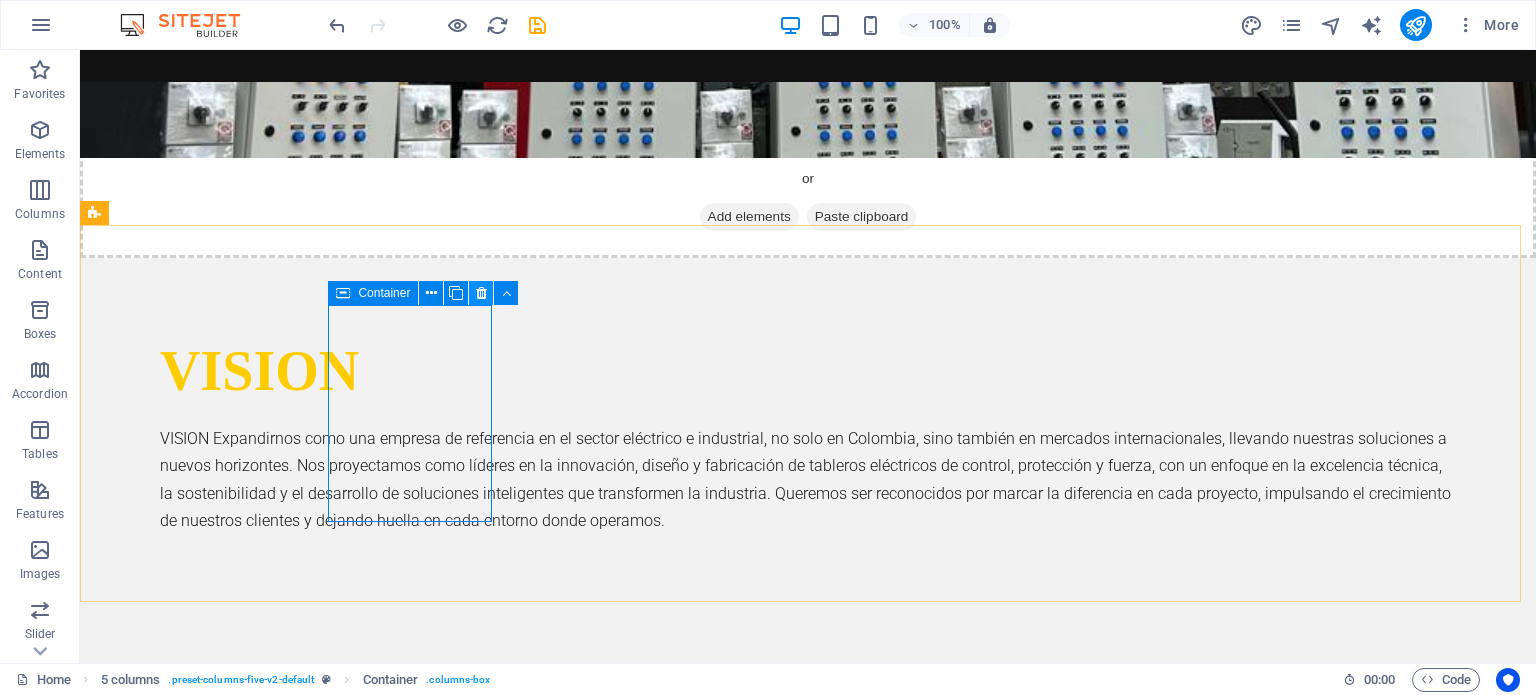 click at bounding box center [481, 293] 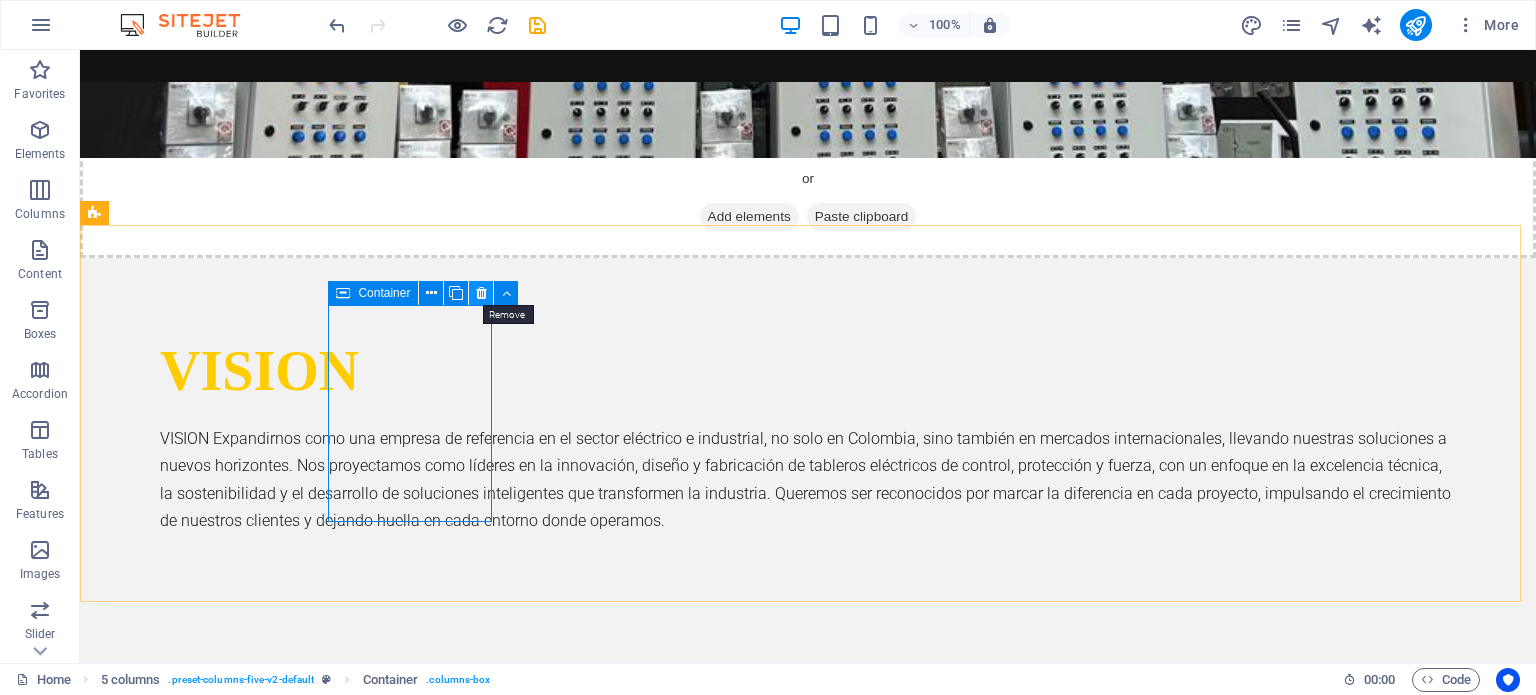 click at bounding box center [481, 293] 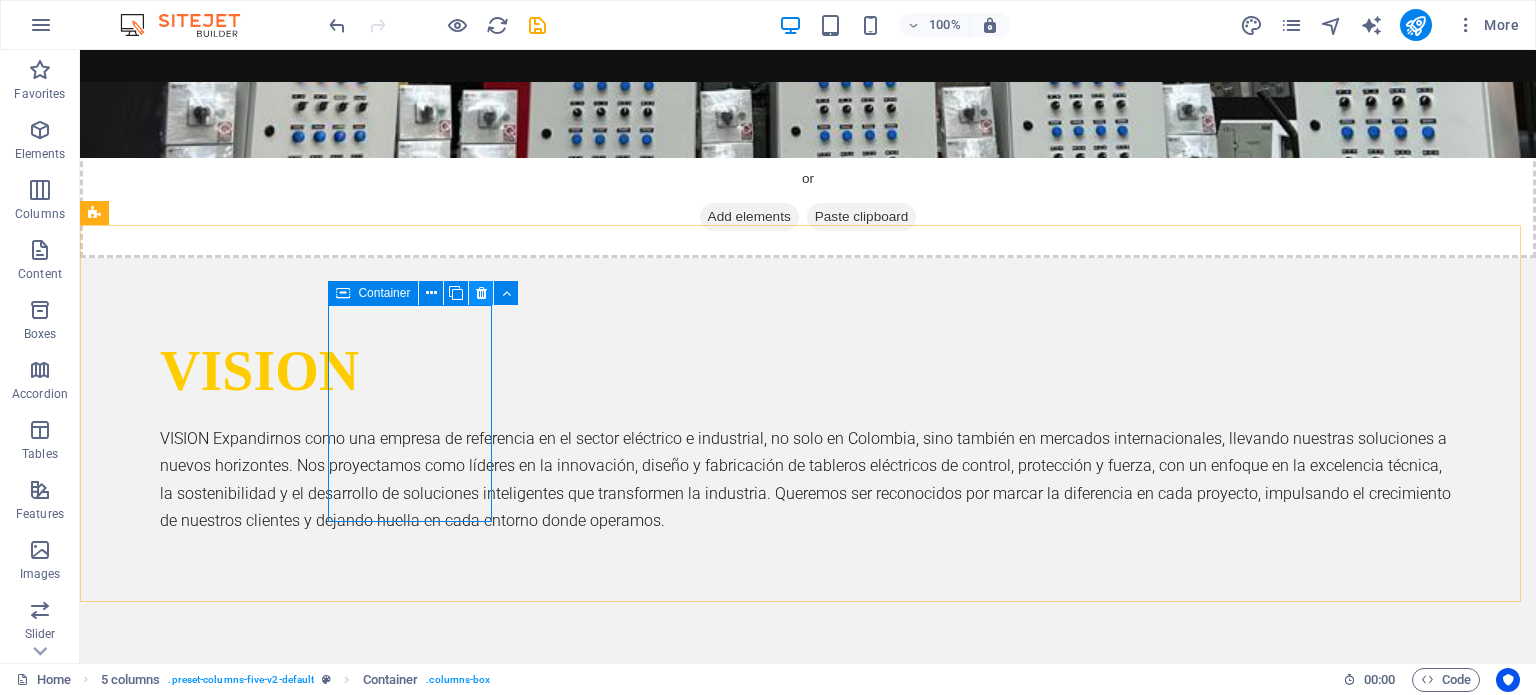 click at bounding box center (481, 293) 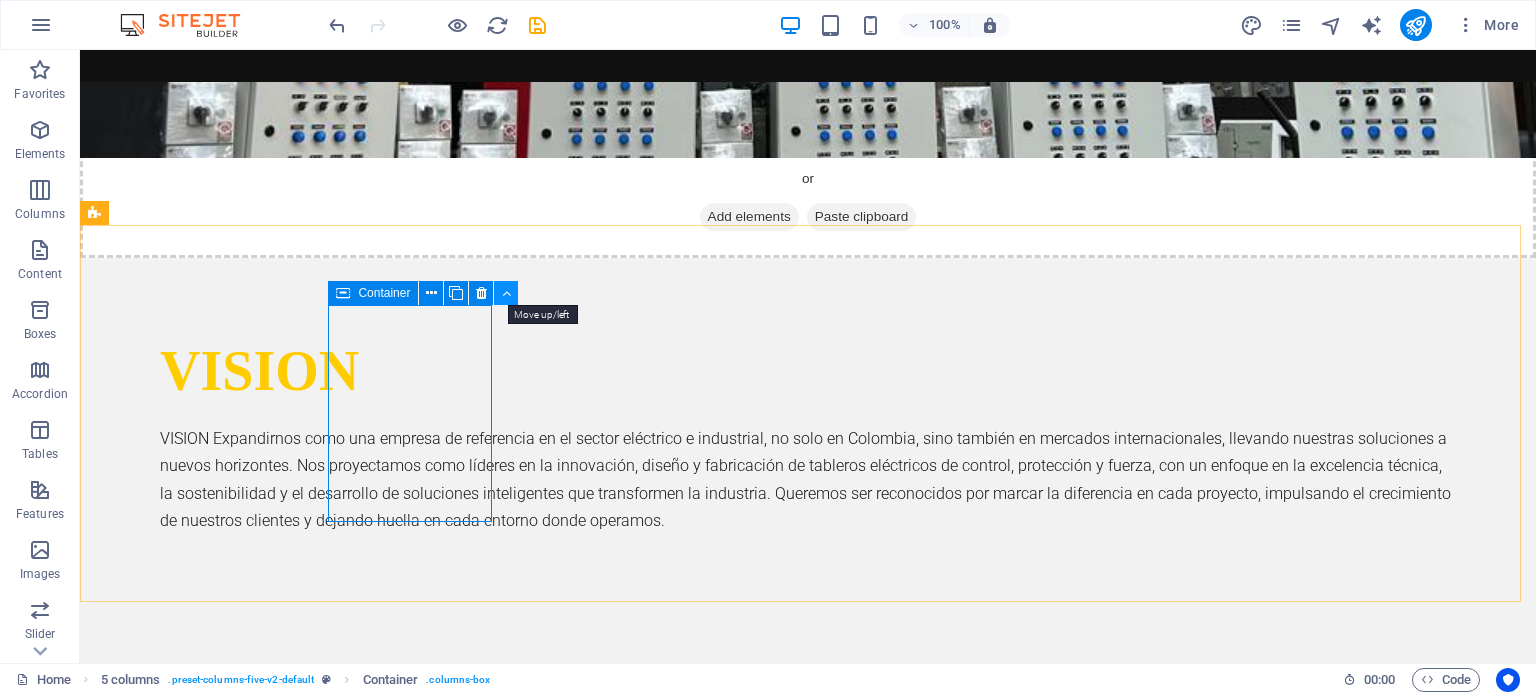 click at bounding box center (506, 293) 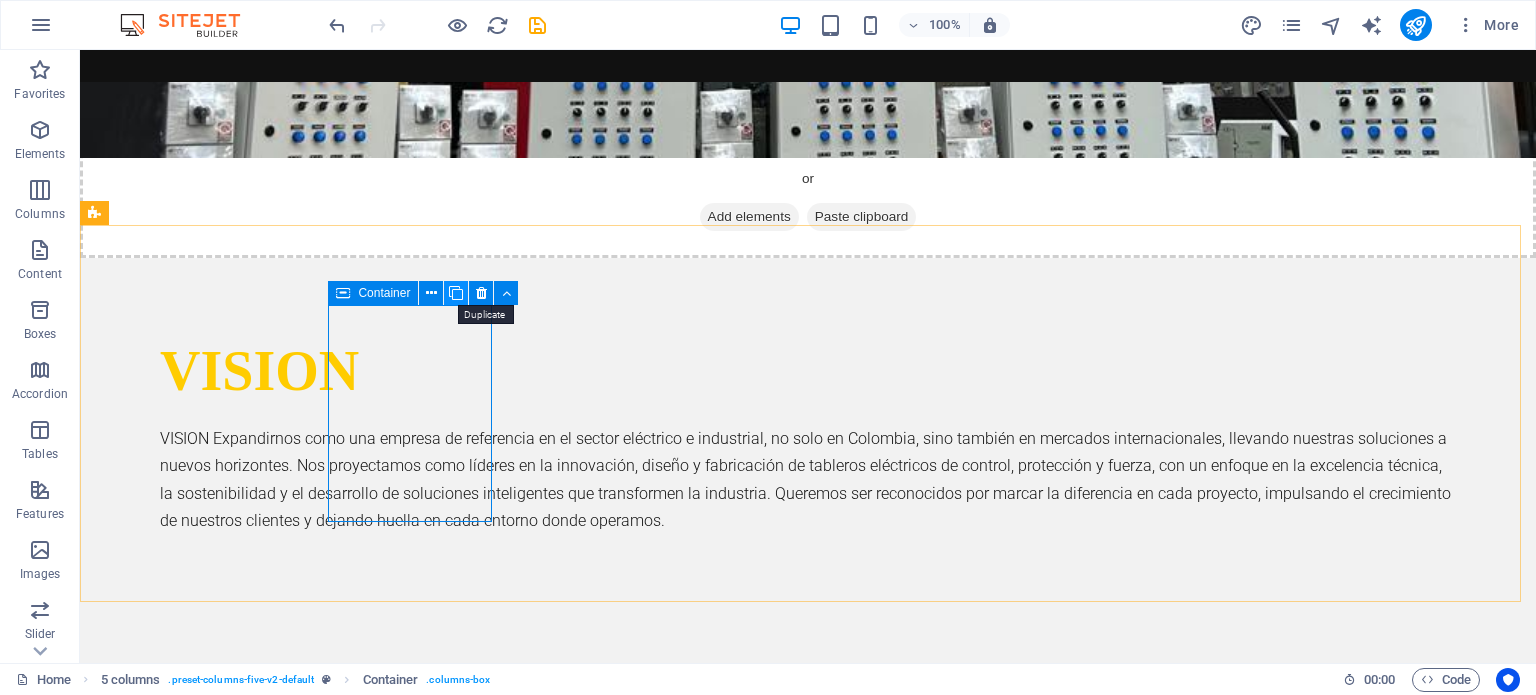 click at bounding box center [456, 293] 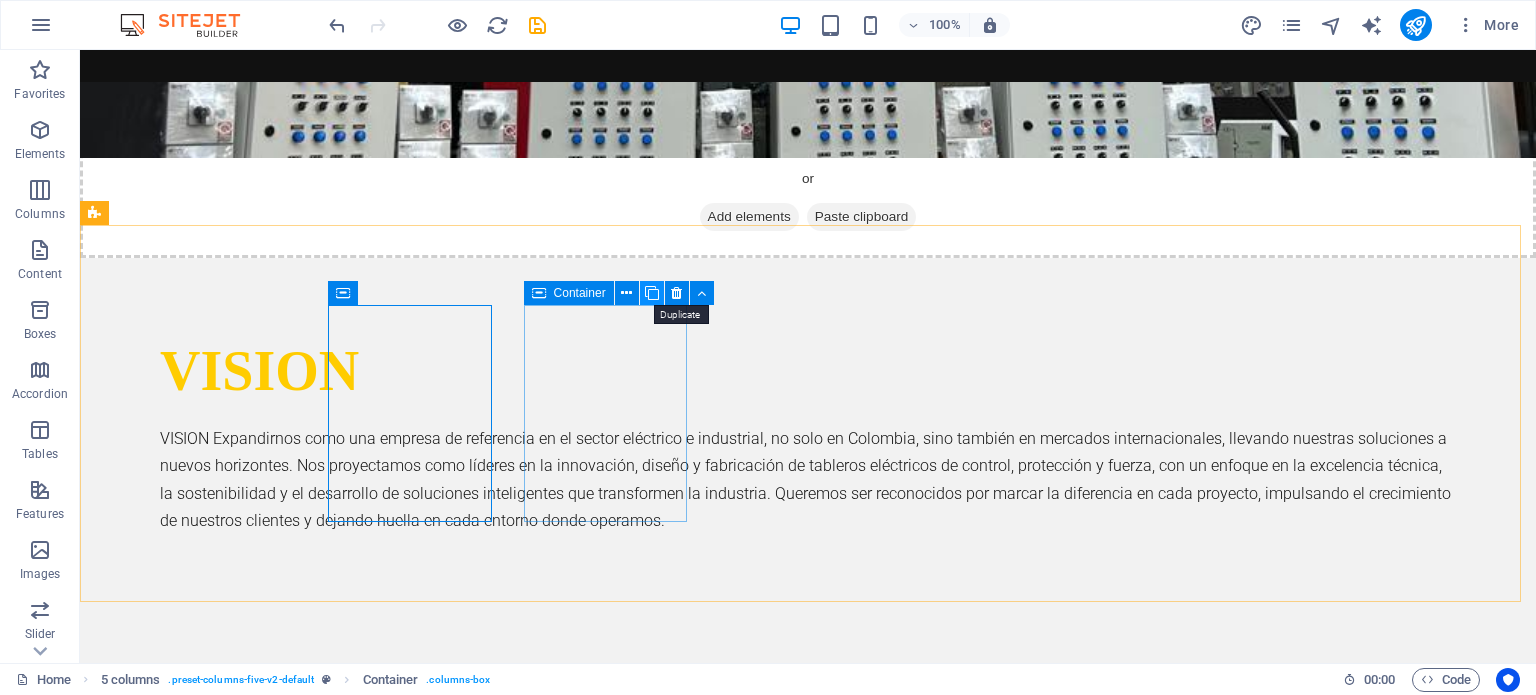 click at bounding box center [652, 293] 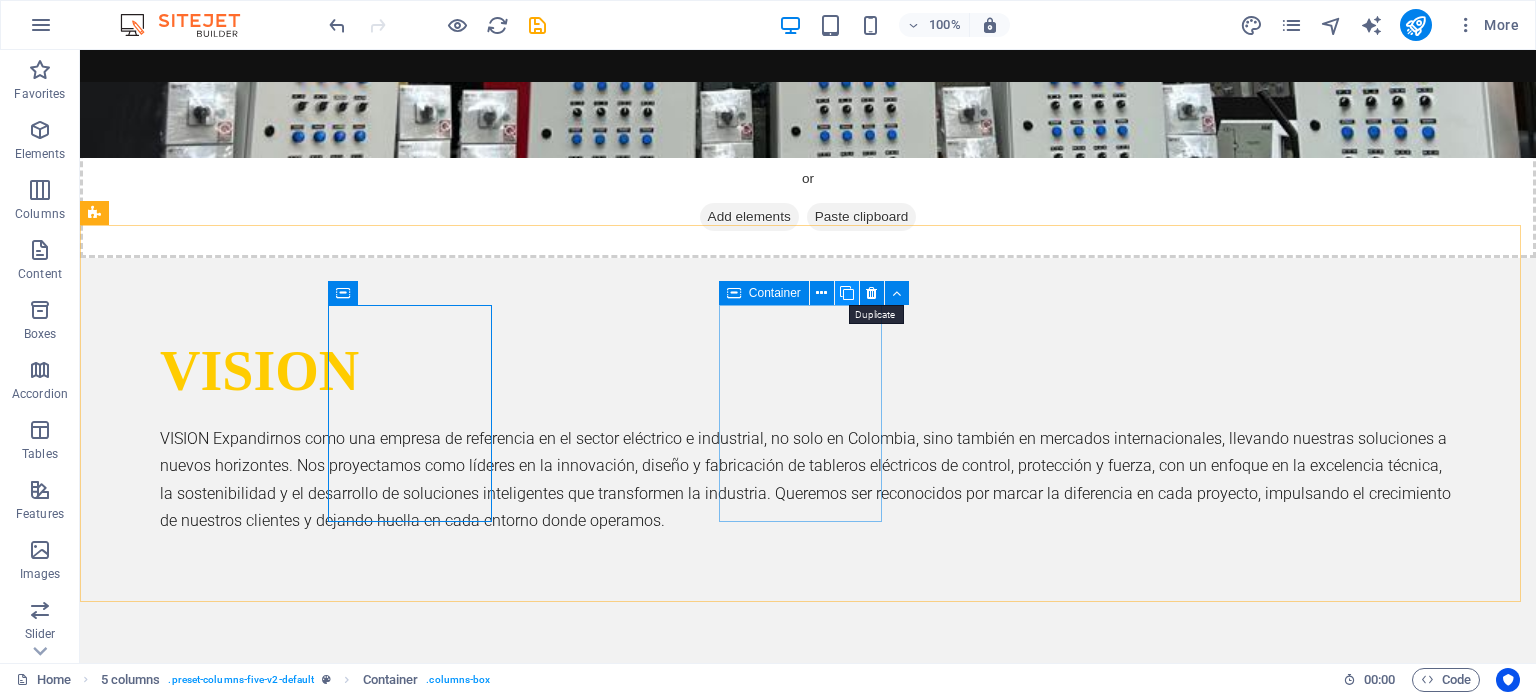 click at bounding box center (847, 293) 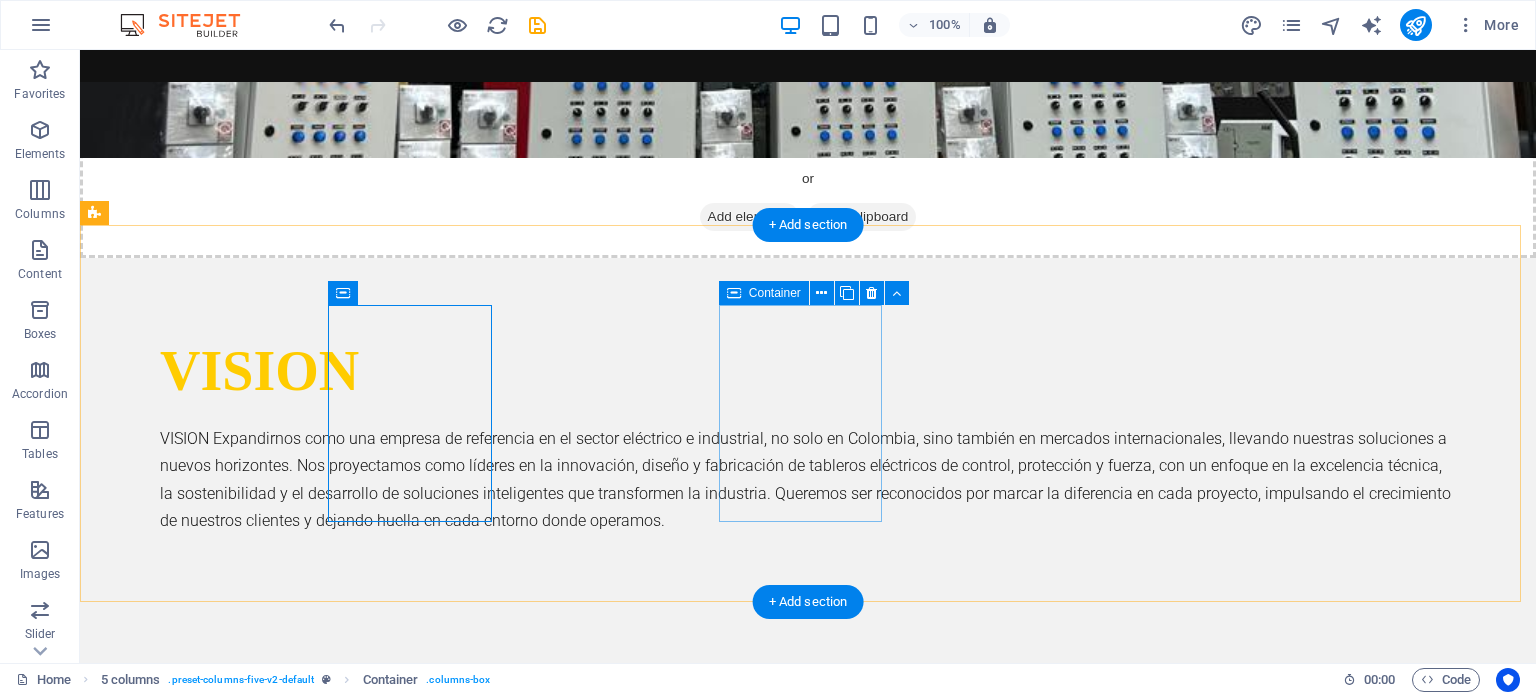 drag, startPoint x: 804, startPoint y: 599, endPoint x: 830, endPoint y: 305, distance: 295.14743 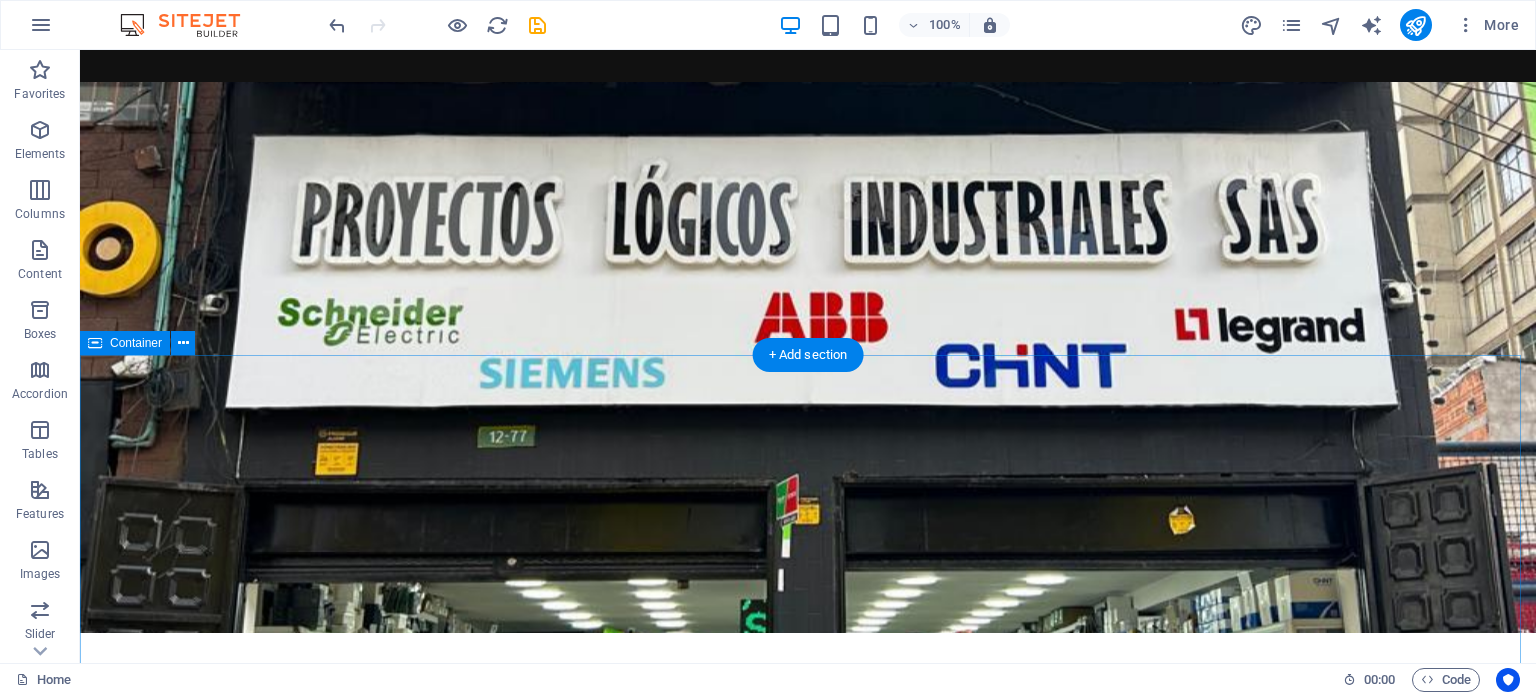 scroll, scrollTop: 0, scrollLeft: 0, axis: both 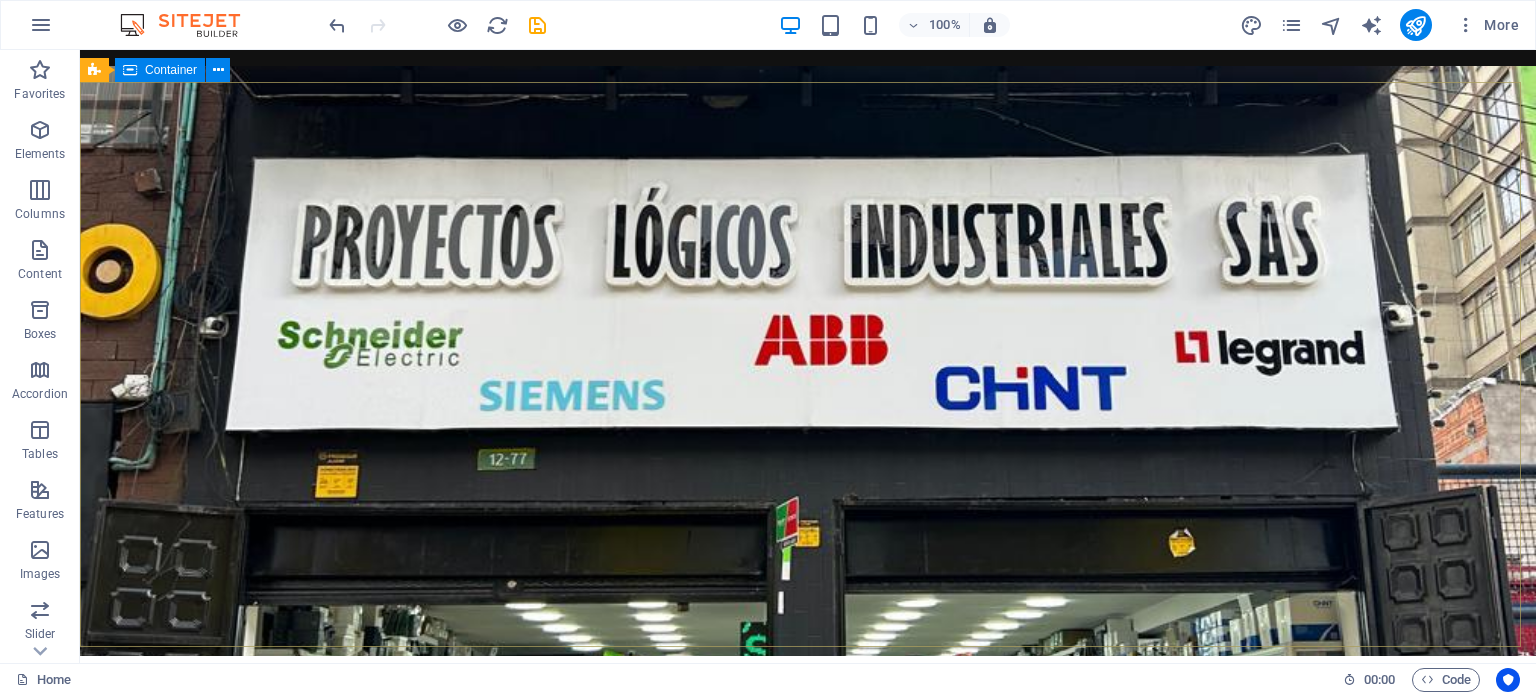 click on "Container" at bounding box center [171, 70] 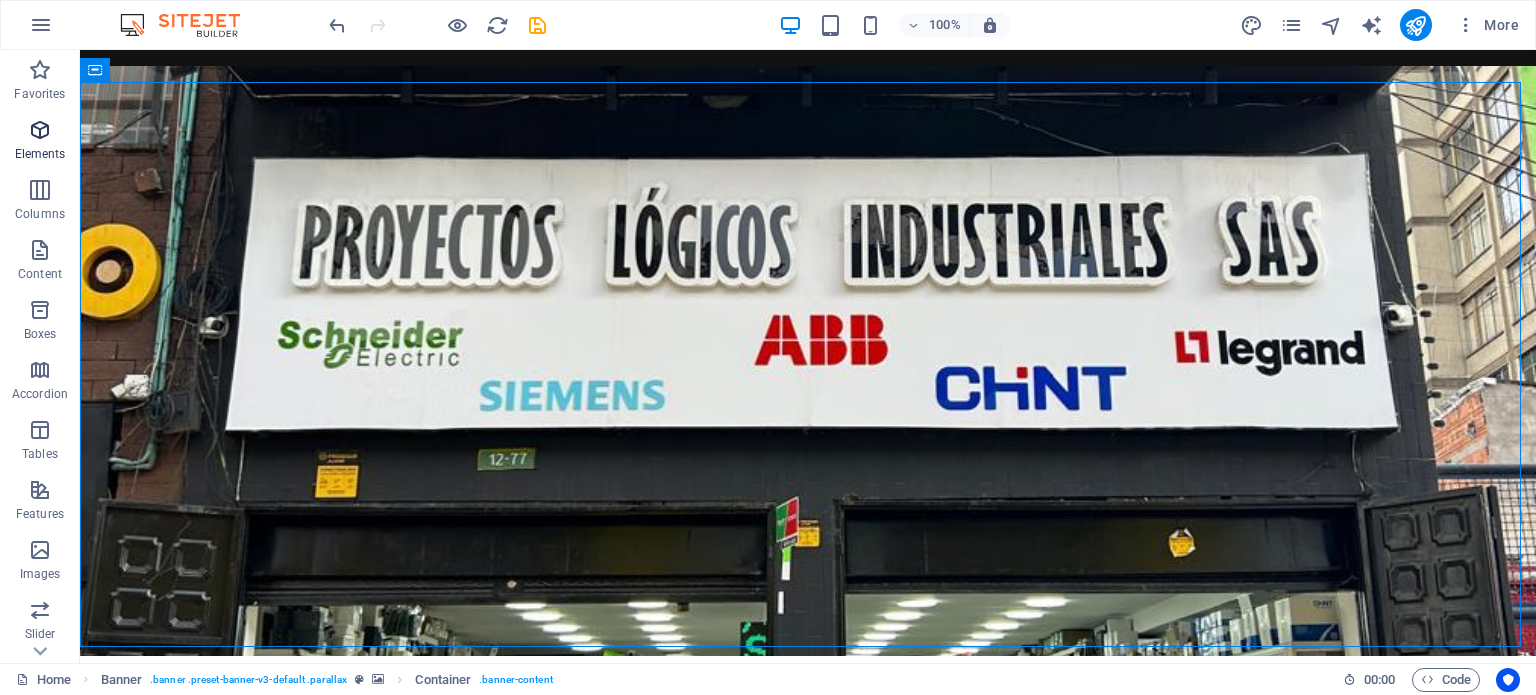 click at bounding box center [40, 130] 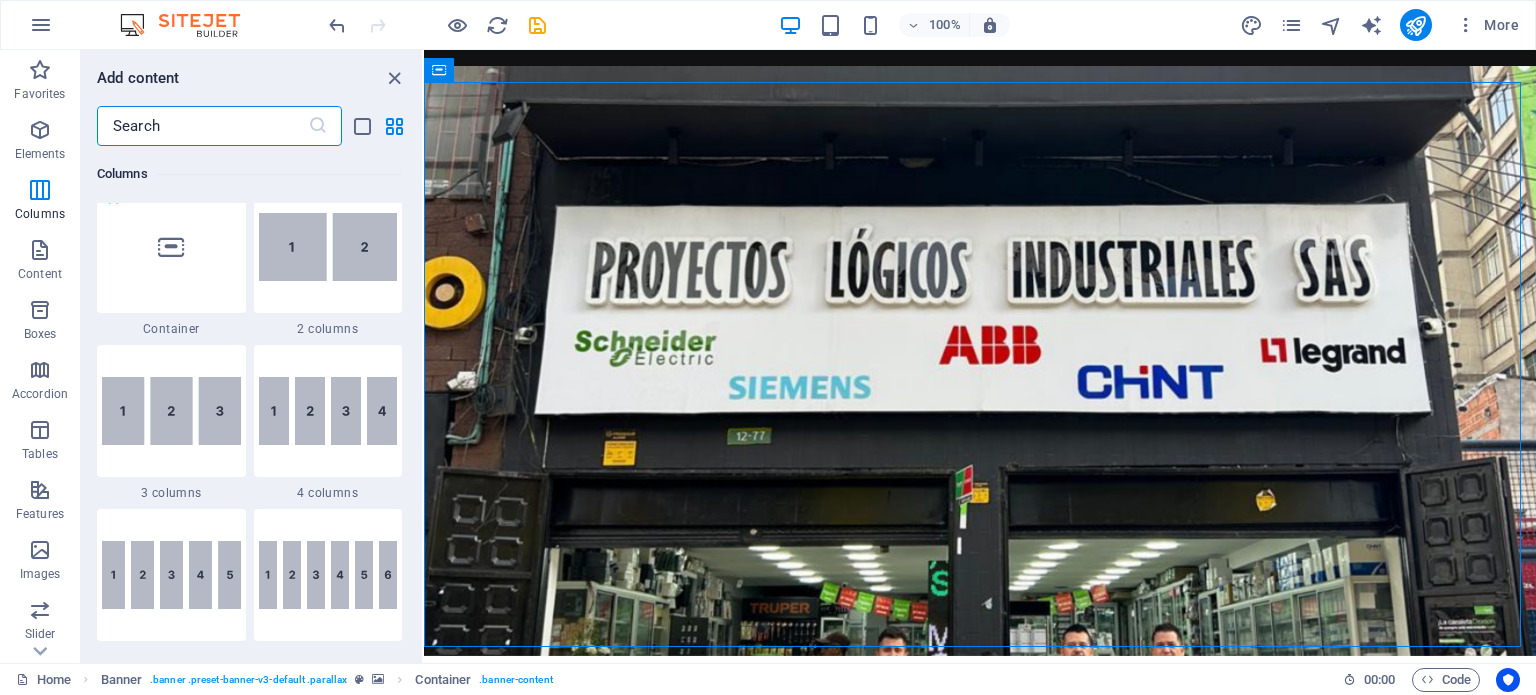 scroll, scrollTop: 1112, scrollLeft: 0, axis: vertical 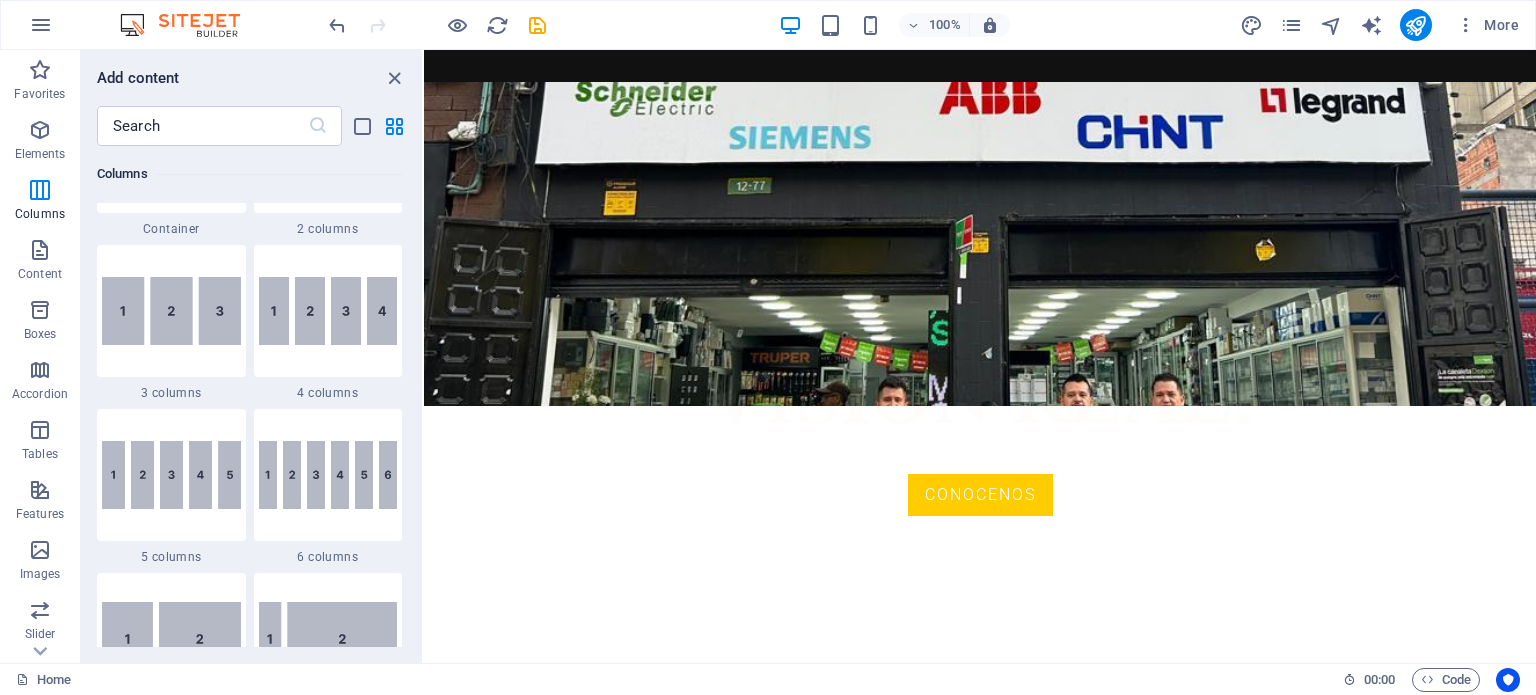 click on "Proporcionamos soluciones eléctricas a través del diseño y fabricación de tableros eléctricos que garanticen un diseño óptimo y seguro en diversos entornos industriales, integrando tecnología confiable, talento humano calificado y altos estándares de calidad. Nuestro compromiso es brindar productos que respondan a las necesidades de cada proyecto, asegurando eficiencia, continuidad operativa y cumplimiento normativo en cada una de nuestras entregas." at bounding box center (980, 837) 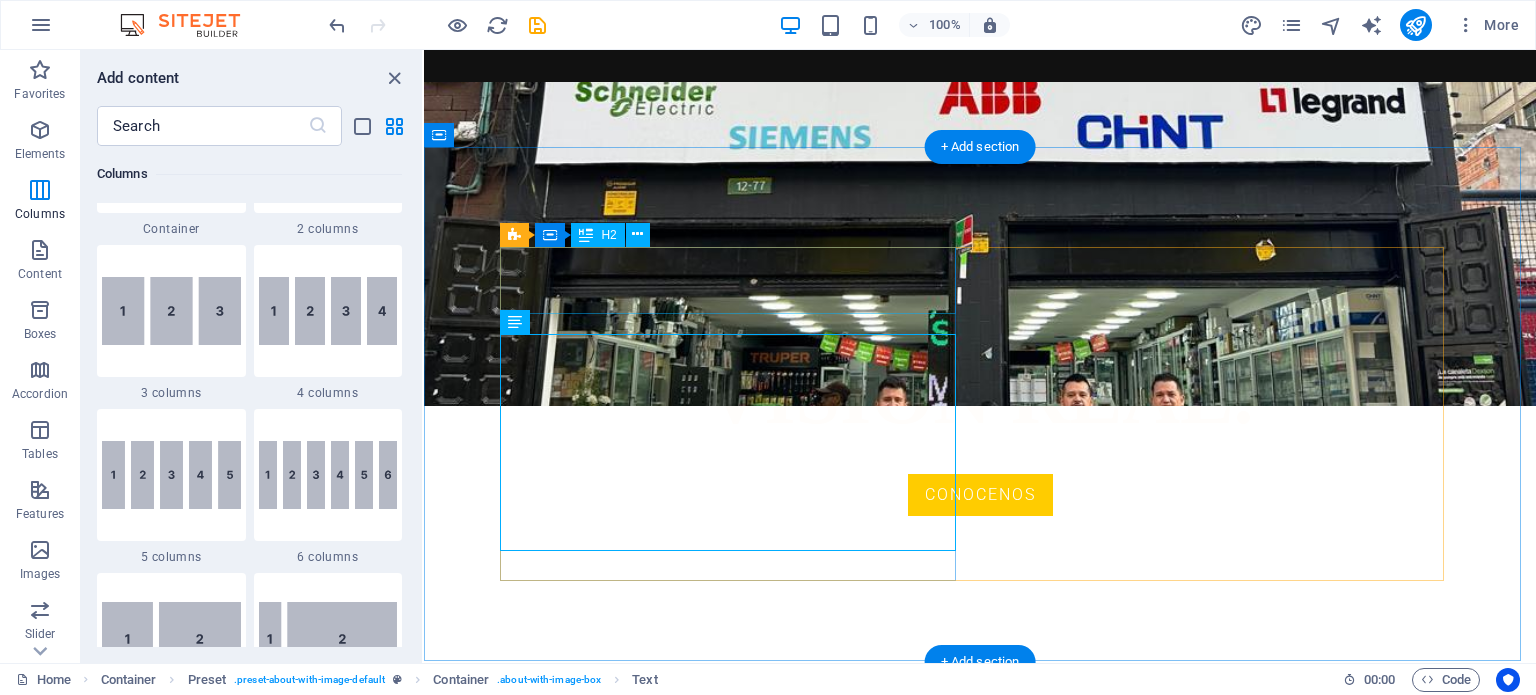 click on "MISION" at bounding box center [980, 729] 